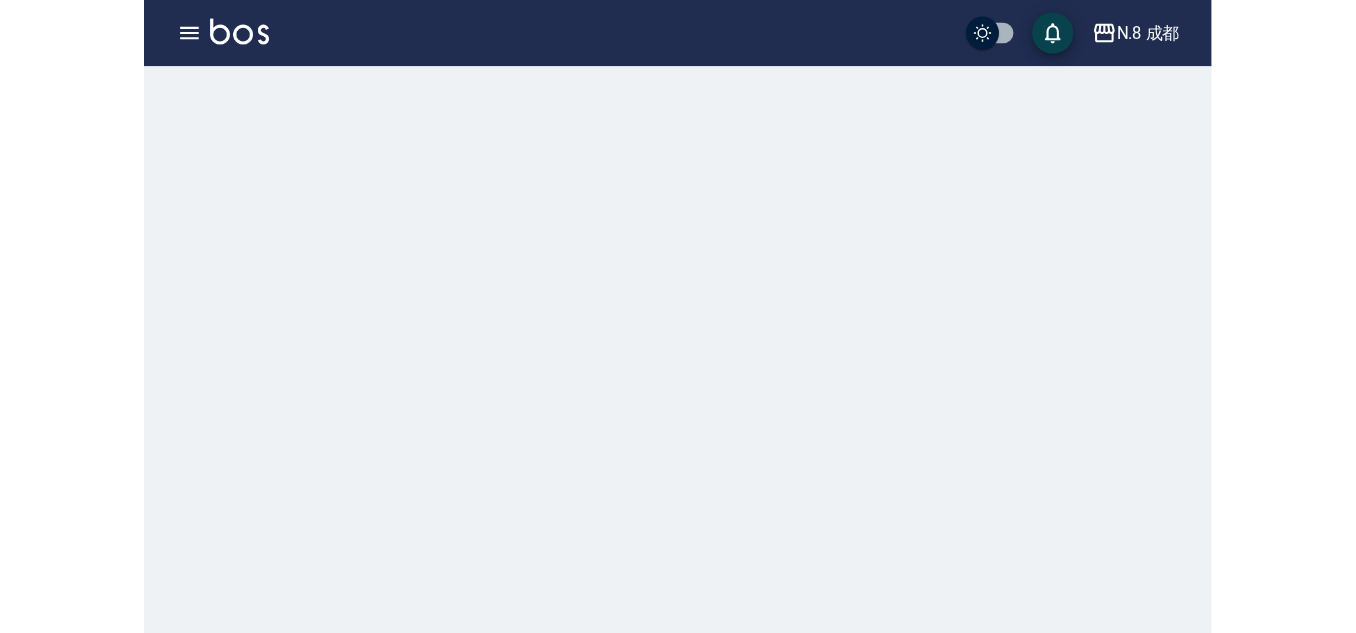 scroll, scrollTop: 0, scrollLeft: 0, axis: both 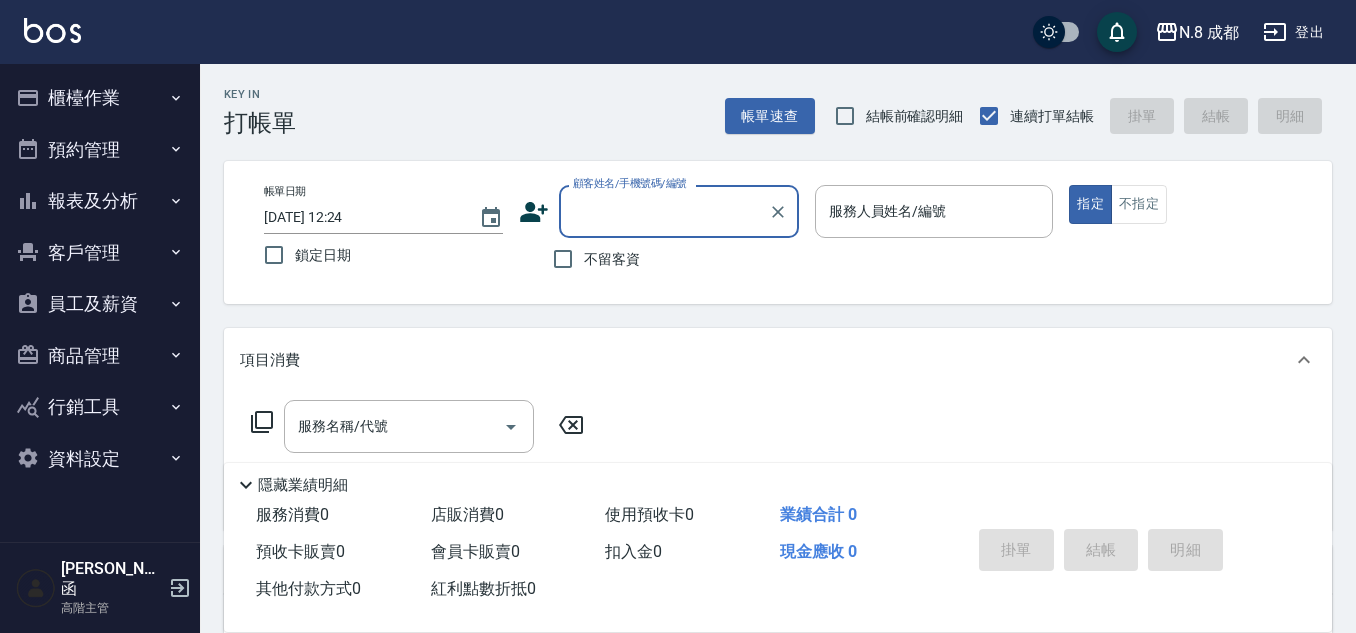 click on "報表及分析" at bounding box center [100, 201] 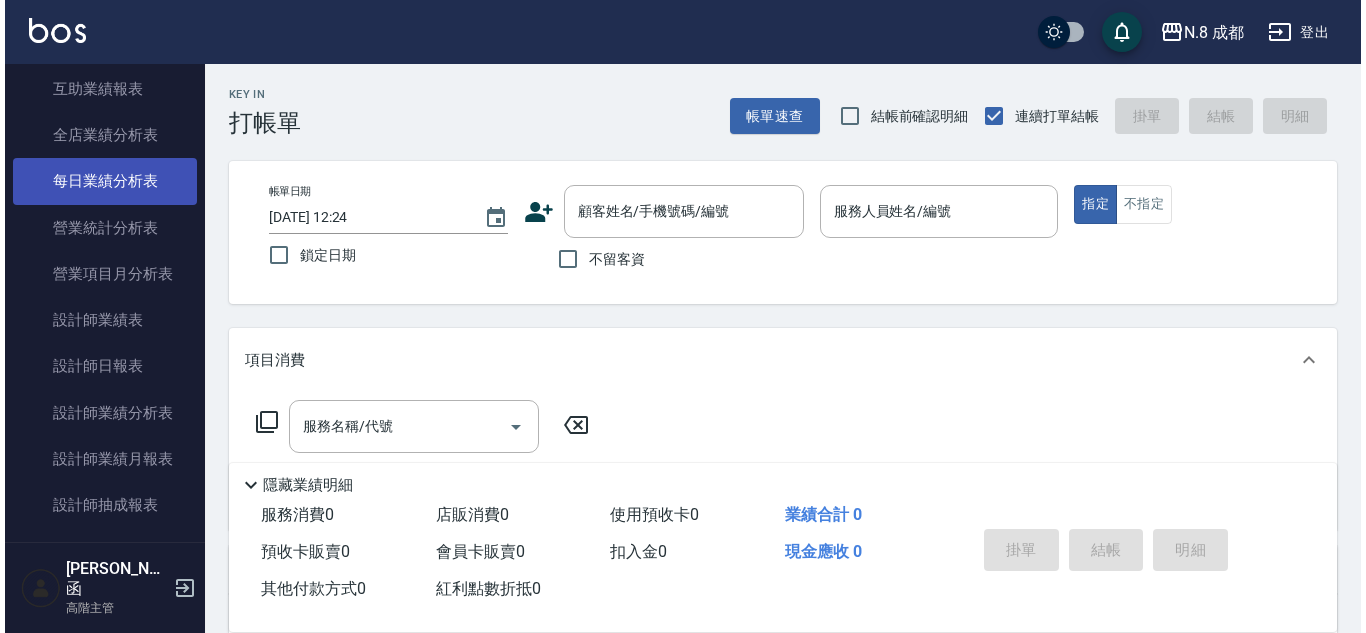 scroll, scrollTop: 600, scrollLeft: 0, axis: vertical 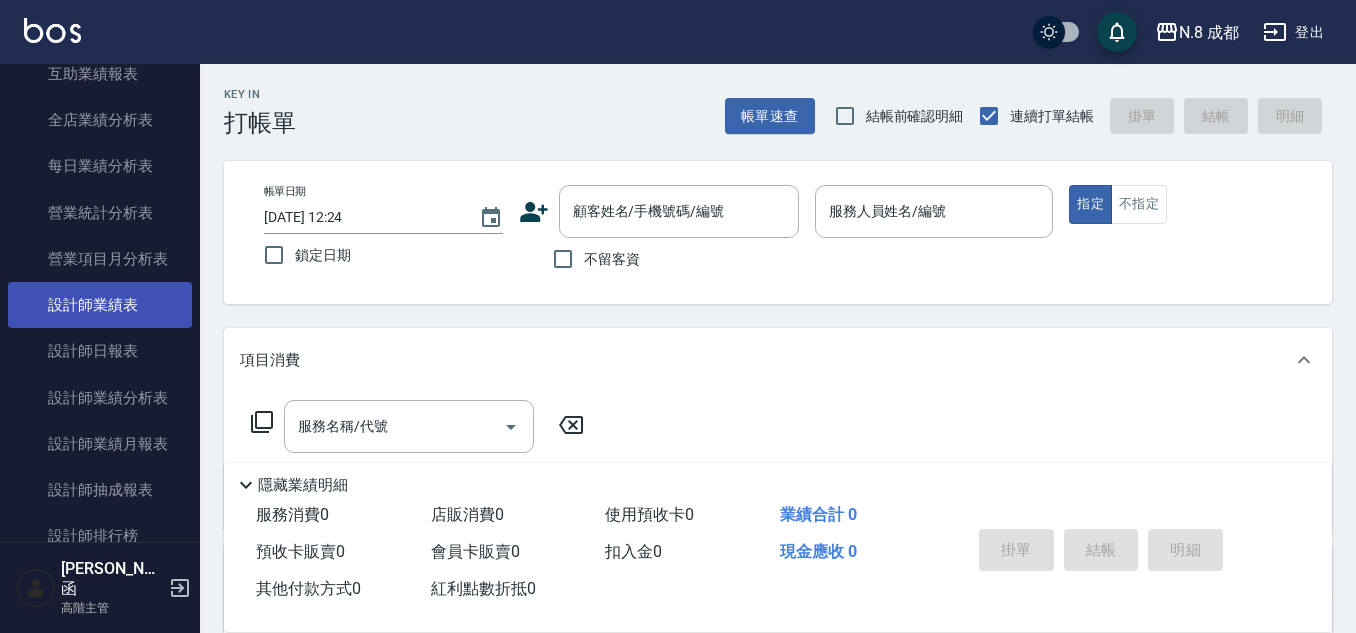 click on "設計師業績表" at bounding box center (100, 305) 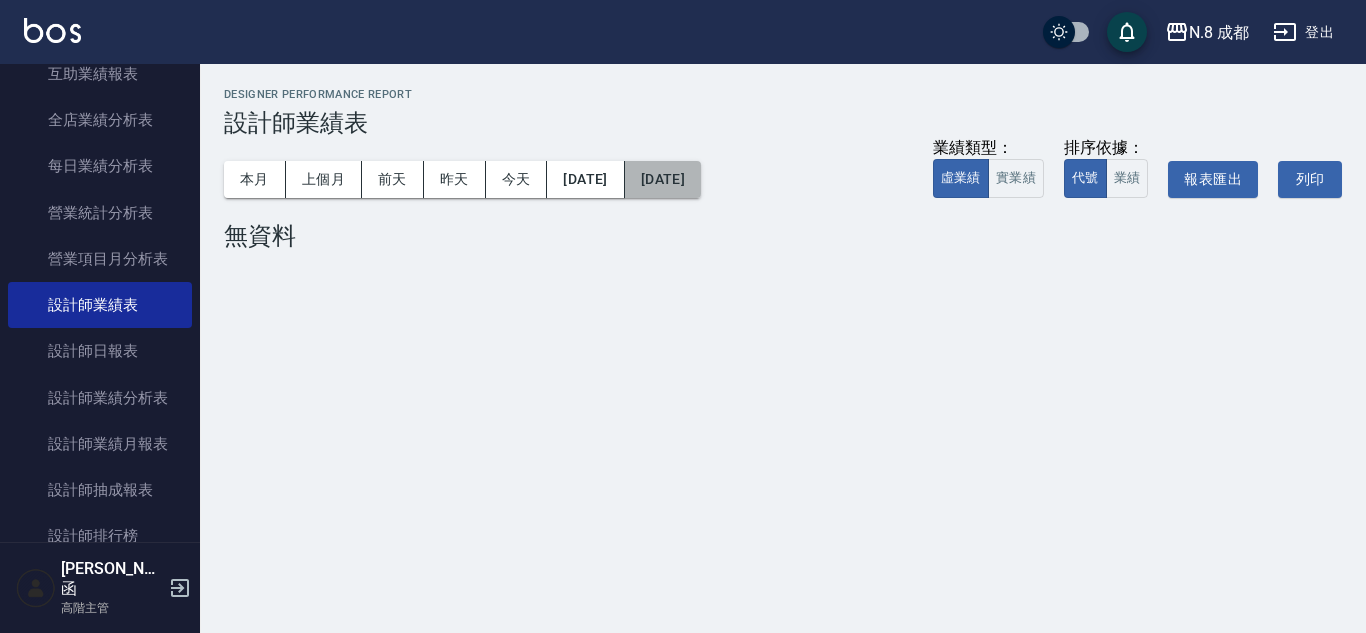 click on "[DATE]" at bounding box center (663, 179) 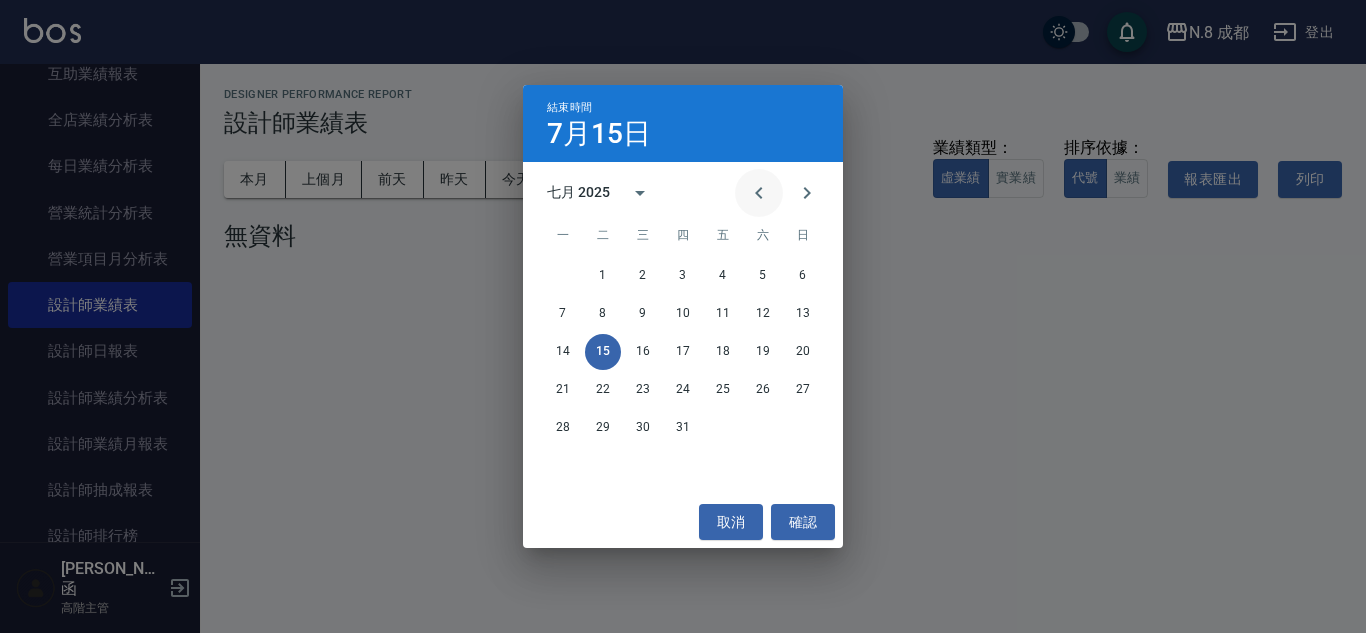 click 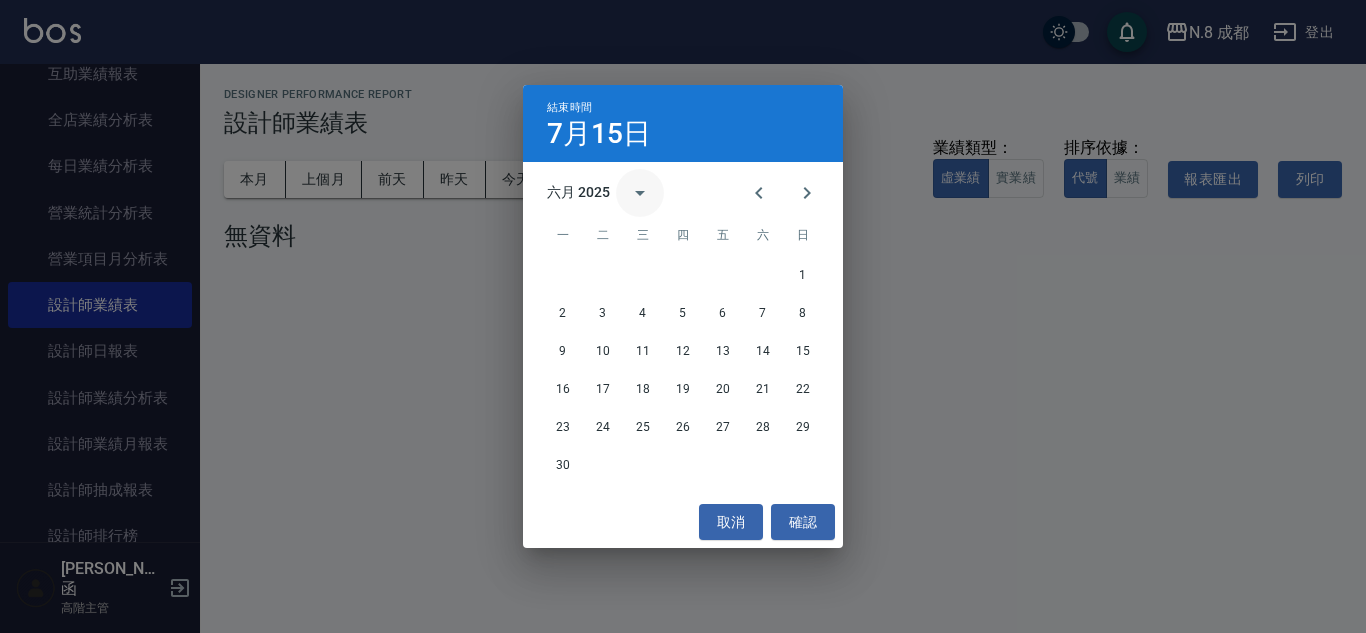click 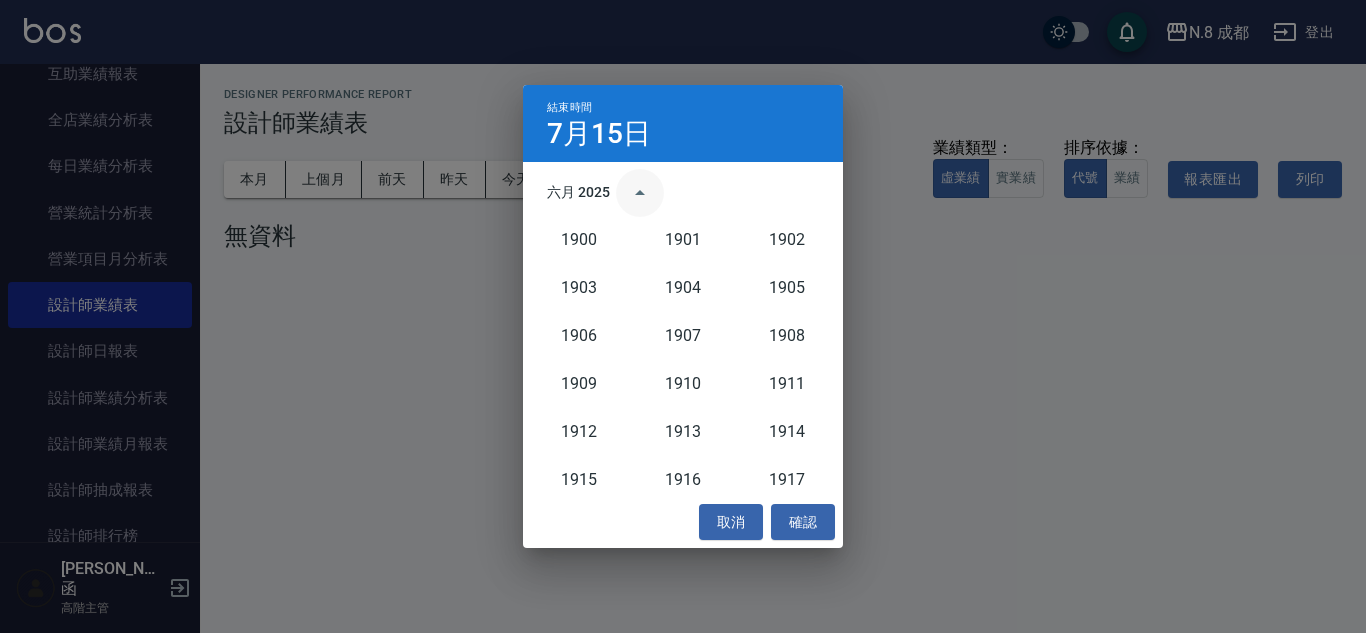scroll, scrollTop: 1852, scrollLeft: 0, axis: vertical 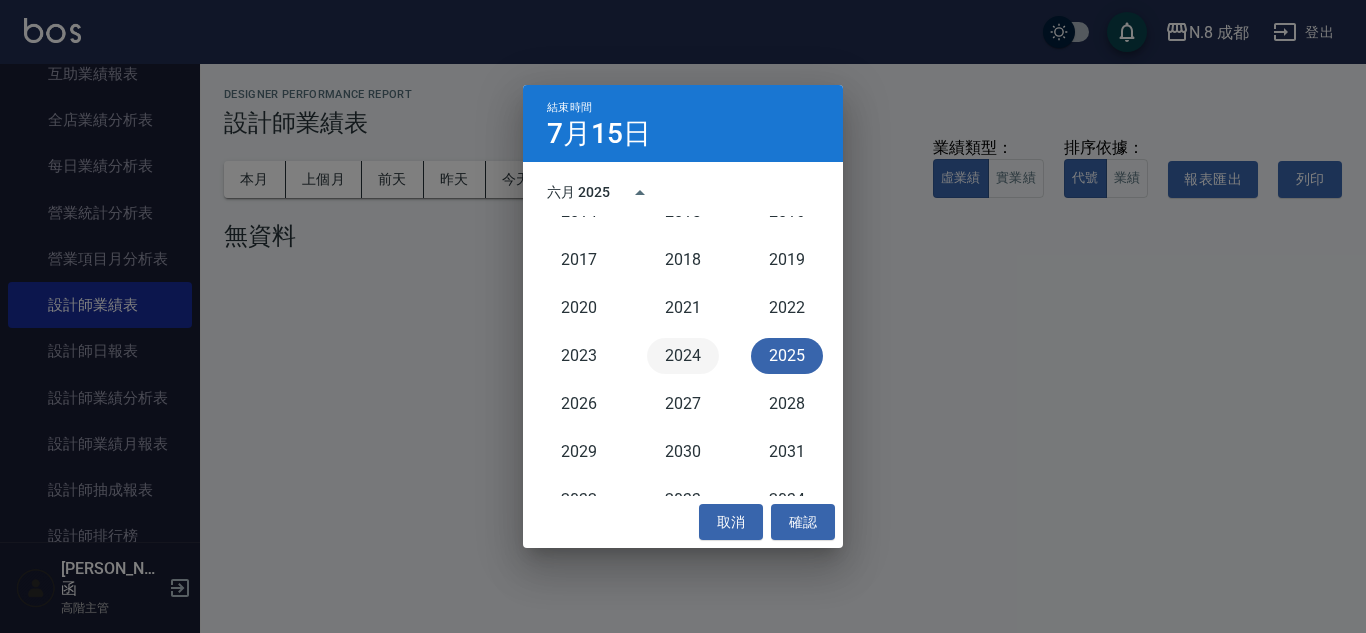 click on "2024" at bounding box center (683, 356) 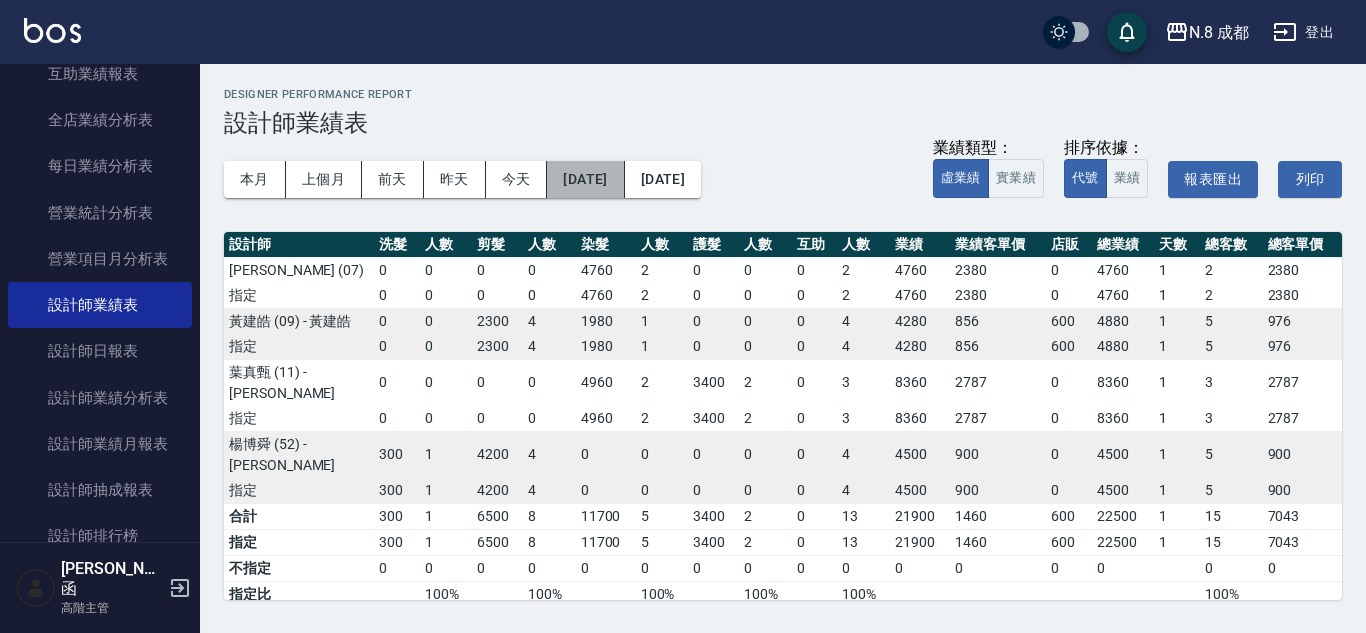 click on "[DATE]" at bounding box center (585, 179) 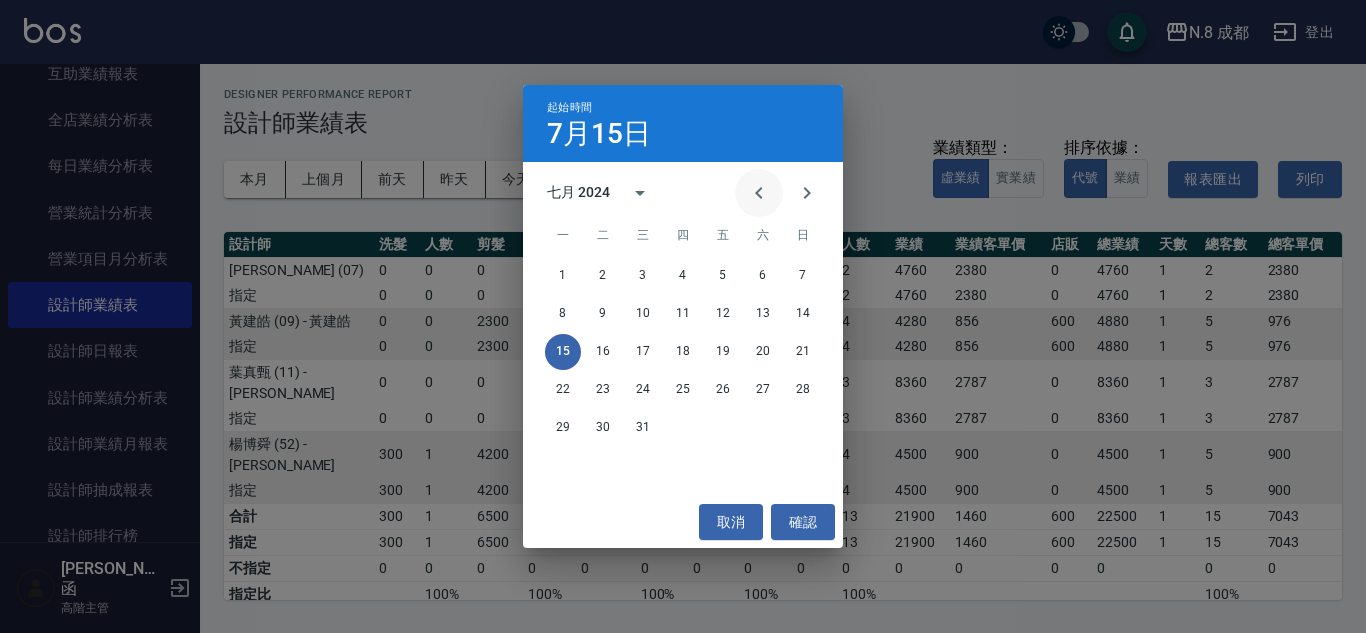 click at bounding box center (759, 193) 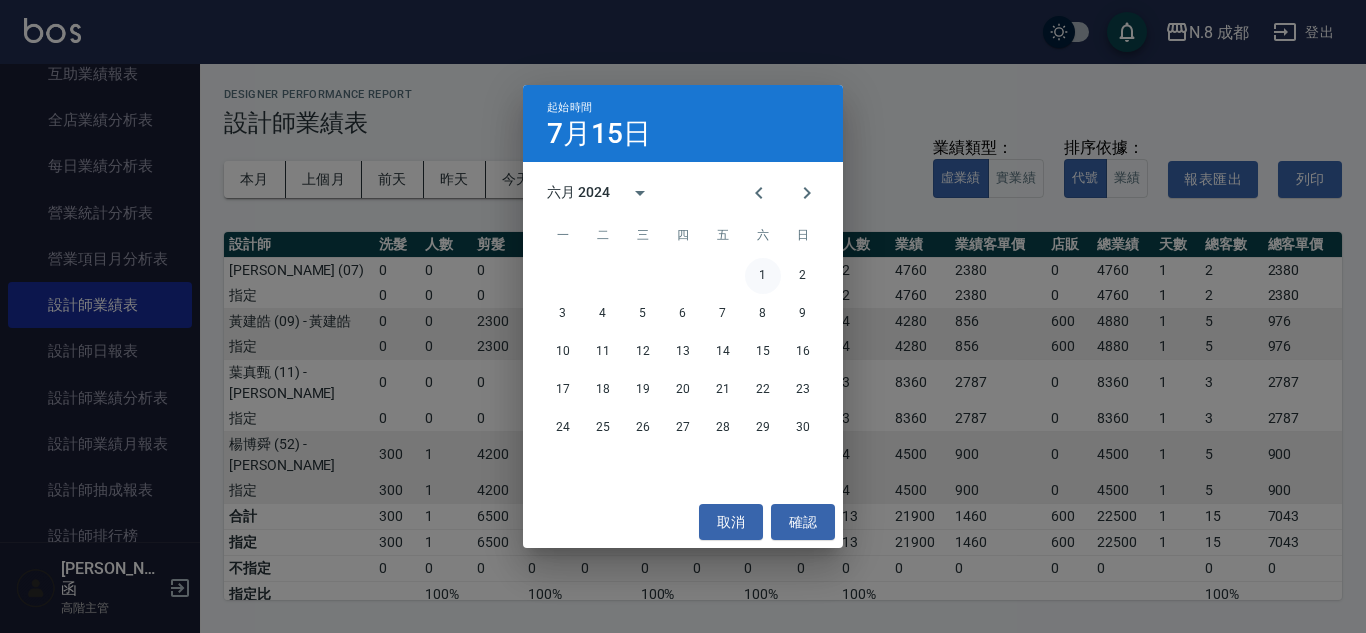 click on "1" at bounding box center [763, 276] 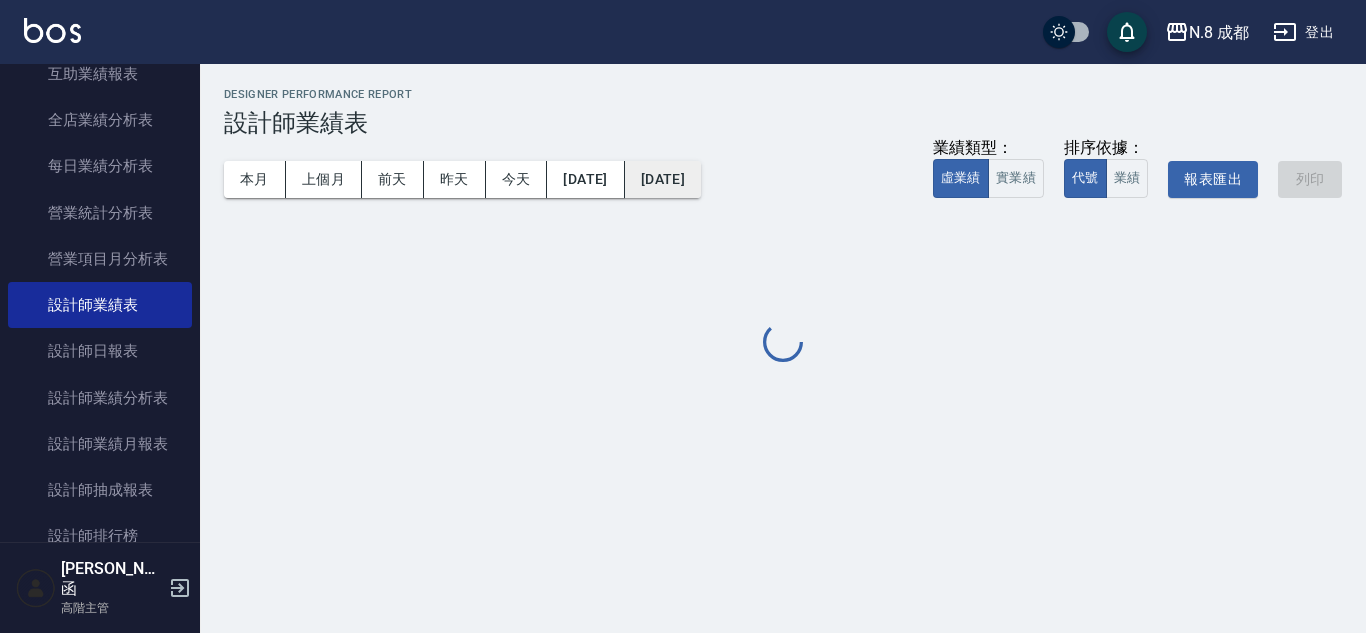 click on "[DATE]" at bounding box center [663, 179] 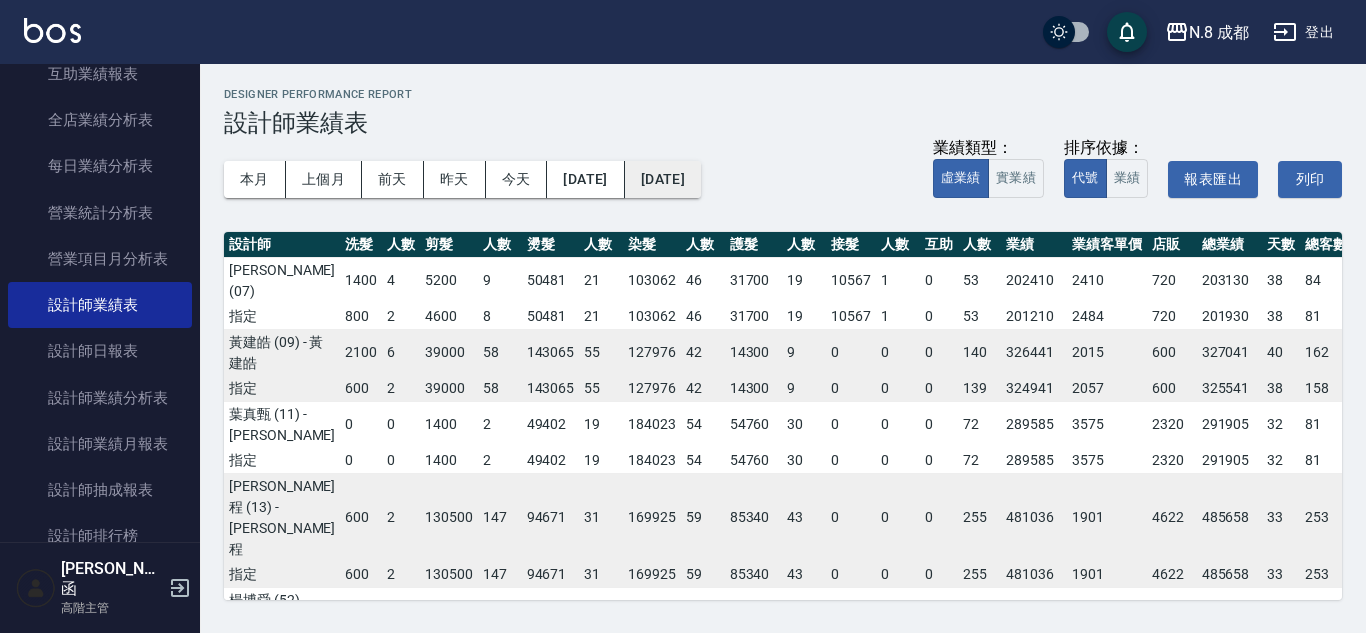 click on "[DATE]" at bounding box center (663, 179) 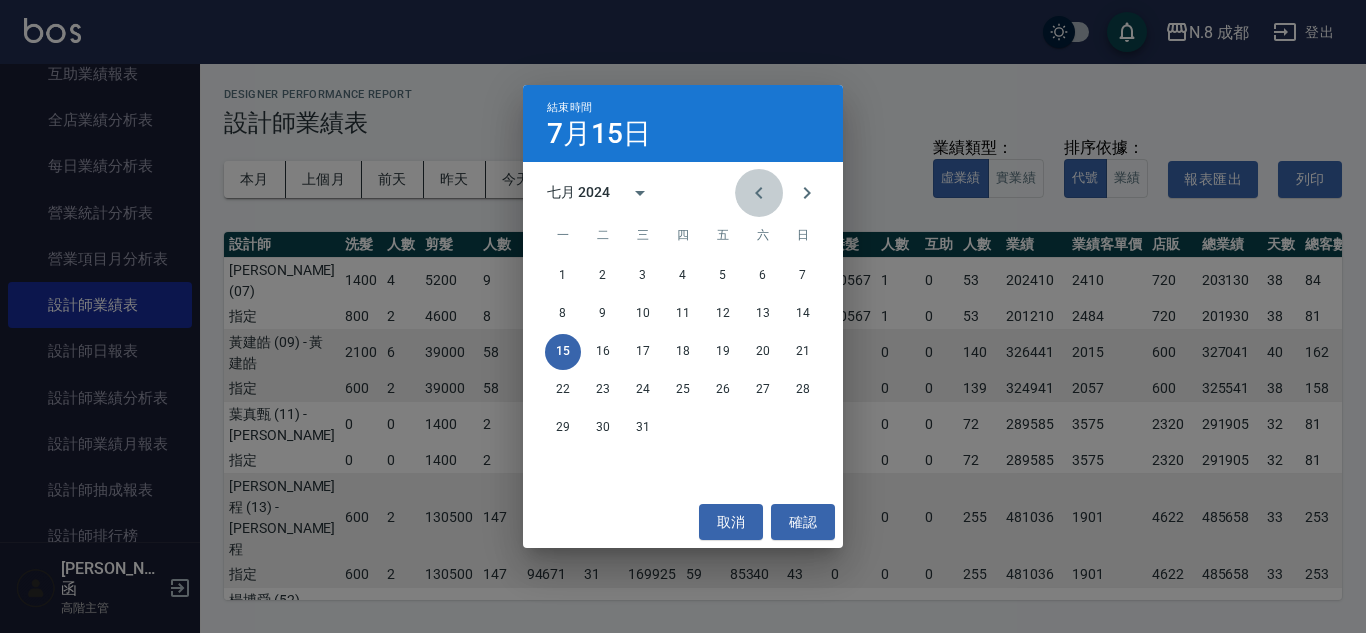 click 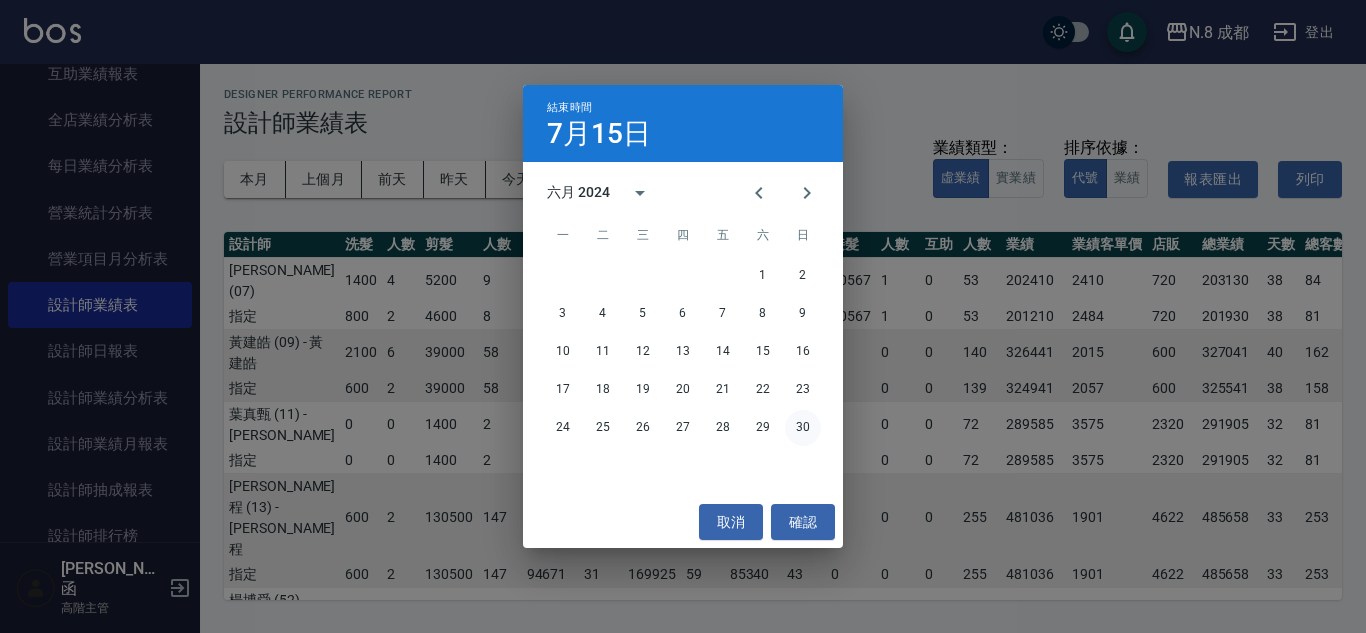 click on "30" at bounding box center (803, 428) 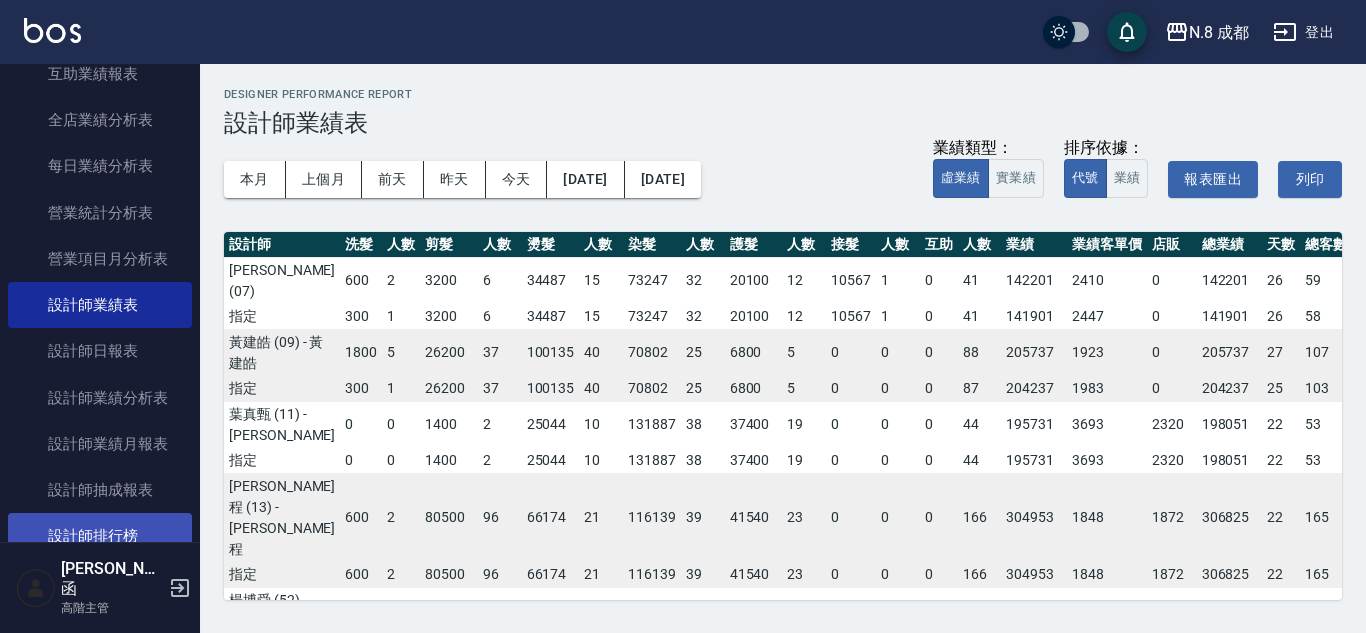click on "設計師排行榜" at bounding box center (100, 536) 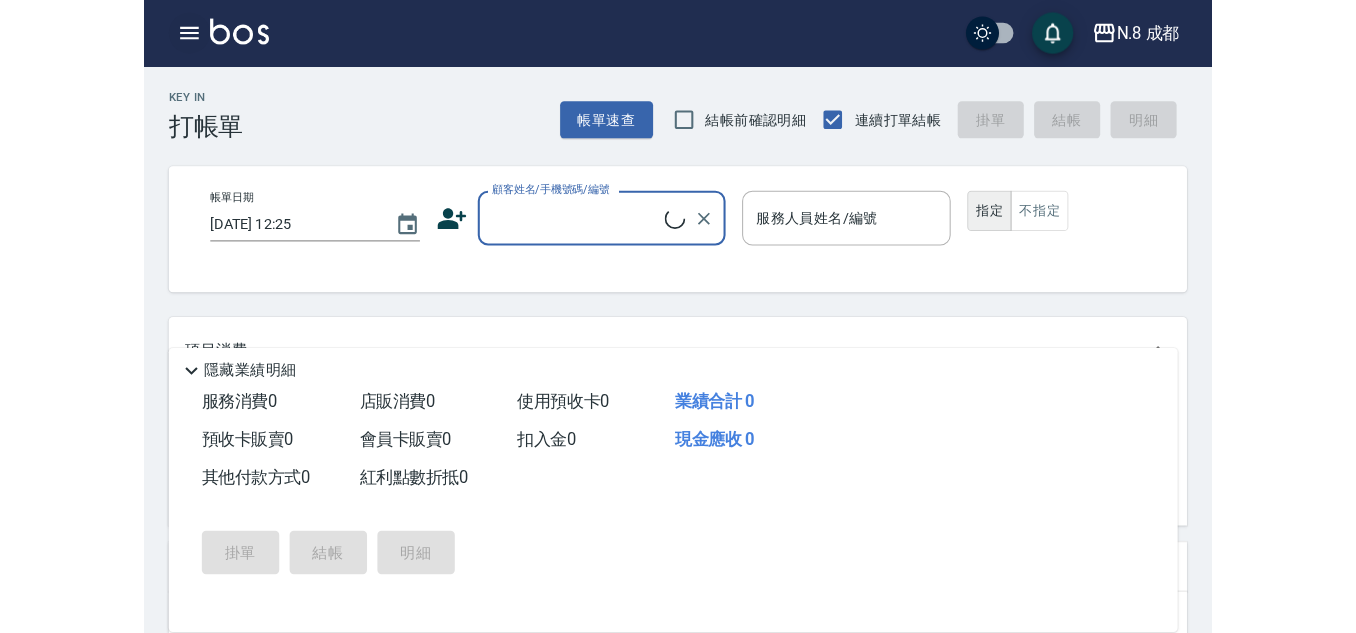 scroll, scrollTop: 0, scrollLeft: 0, axis: both 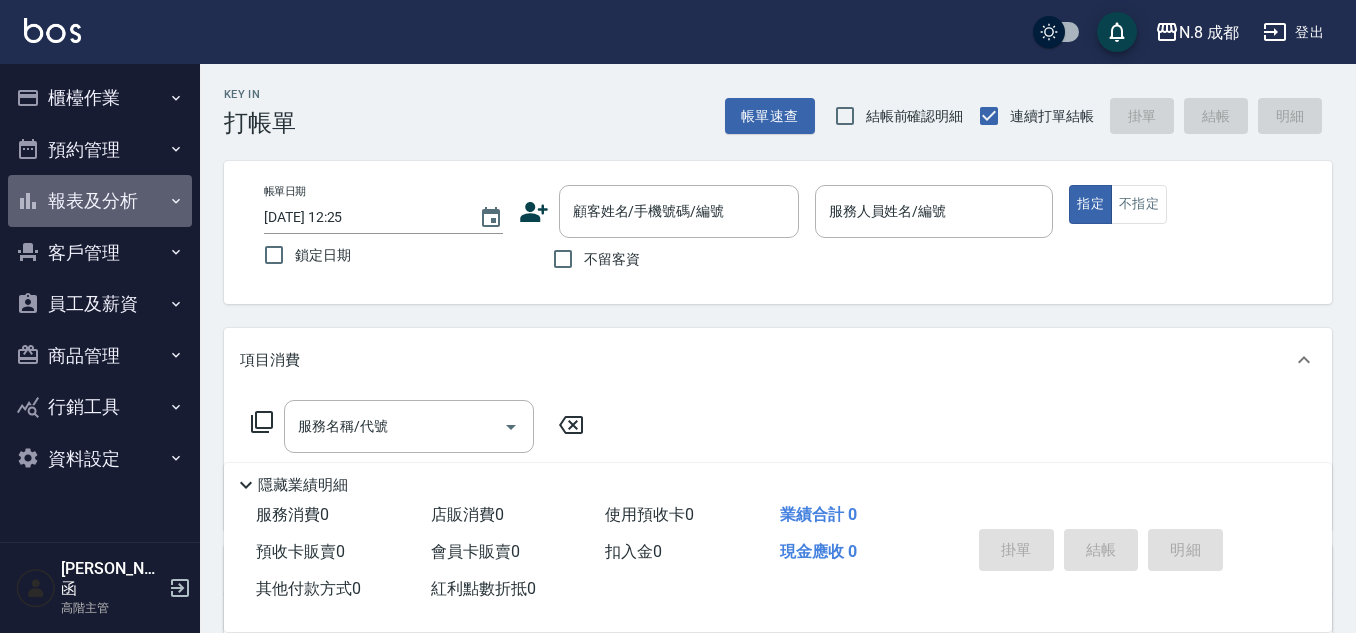 click on "報表及分析" at bounding box center [100, 201] 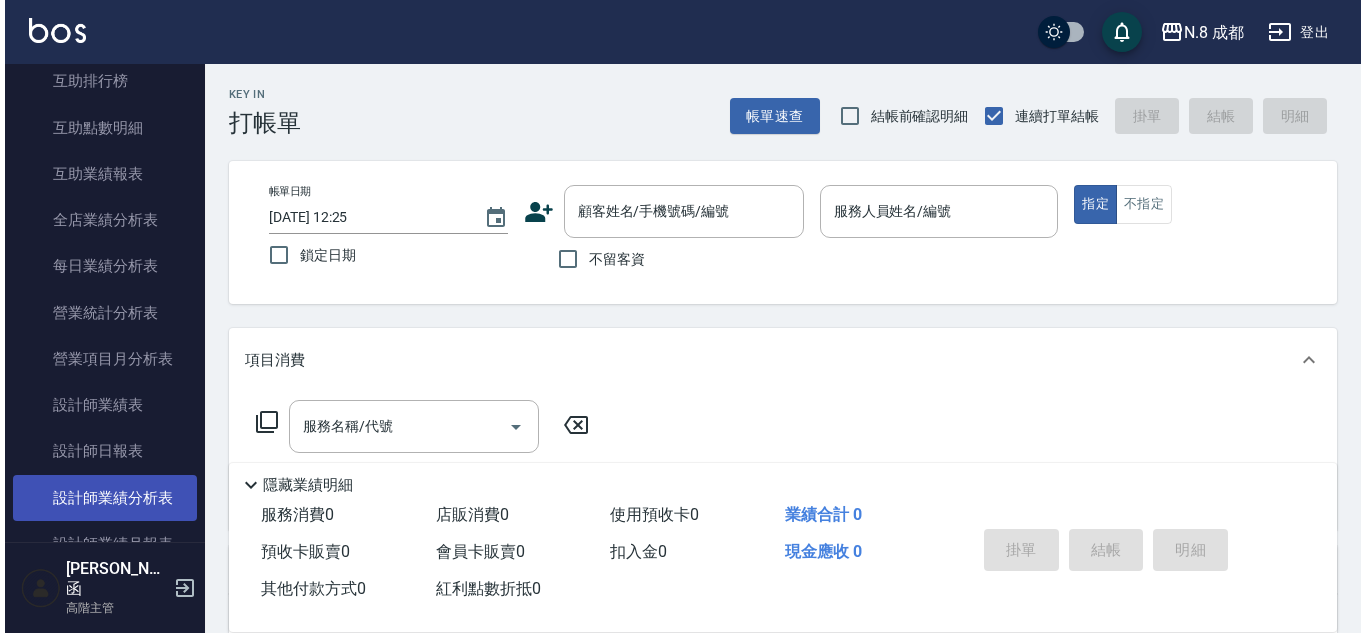 scroll, scrollTop: 600, scrollLeft: 0, axis: vertical 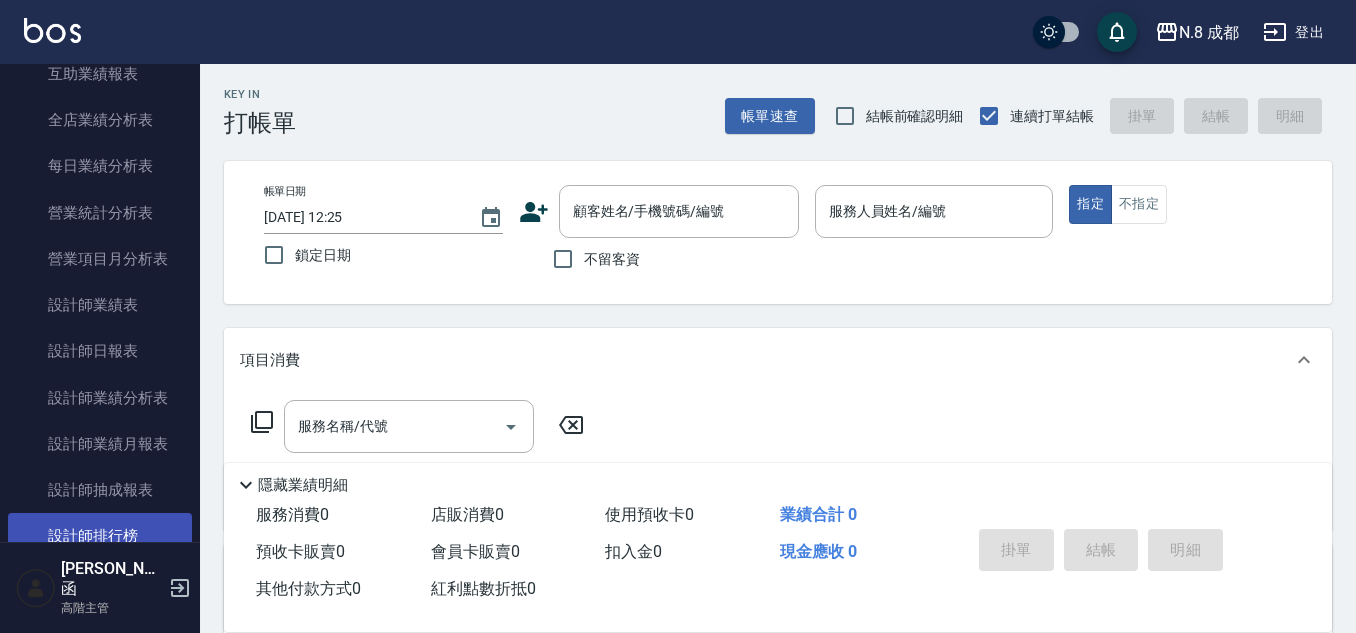 click on "設計師排行榜" at bounding box center (100, 536) 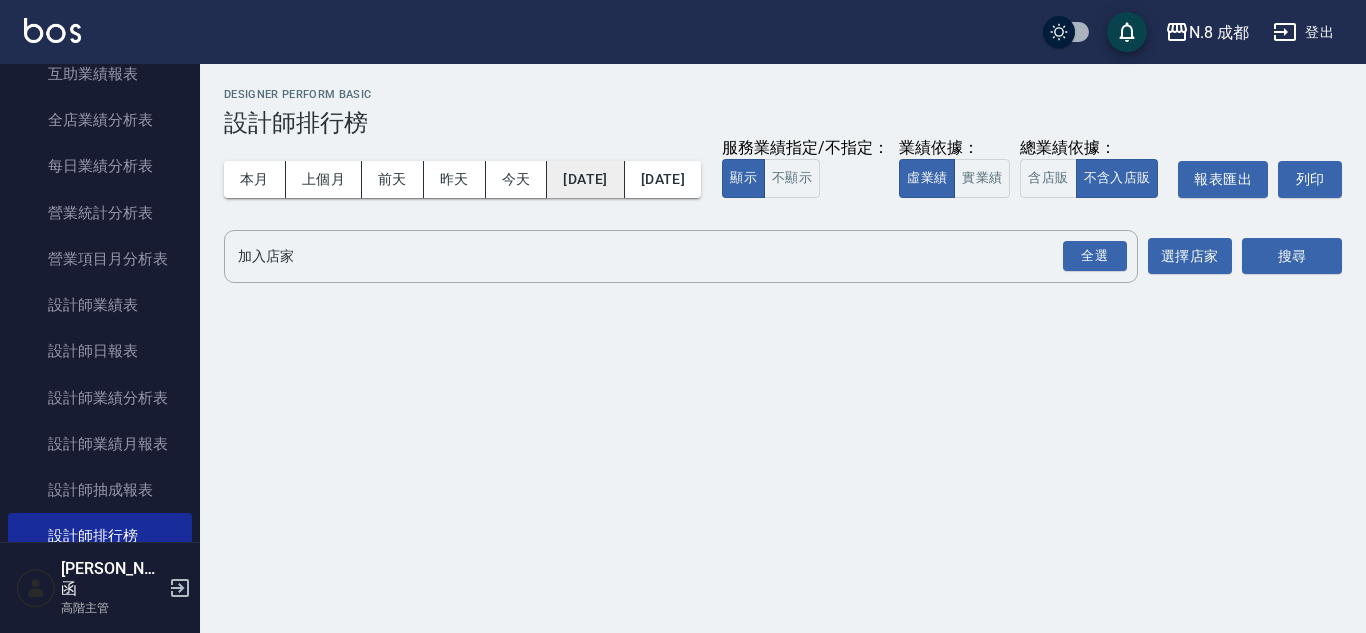 click on "[DATE]" at bounding box center (585, 179) 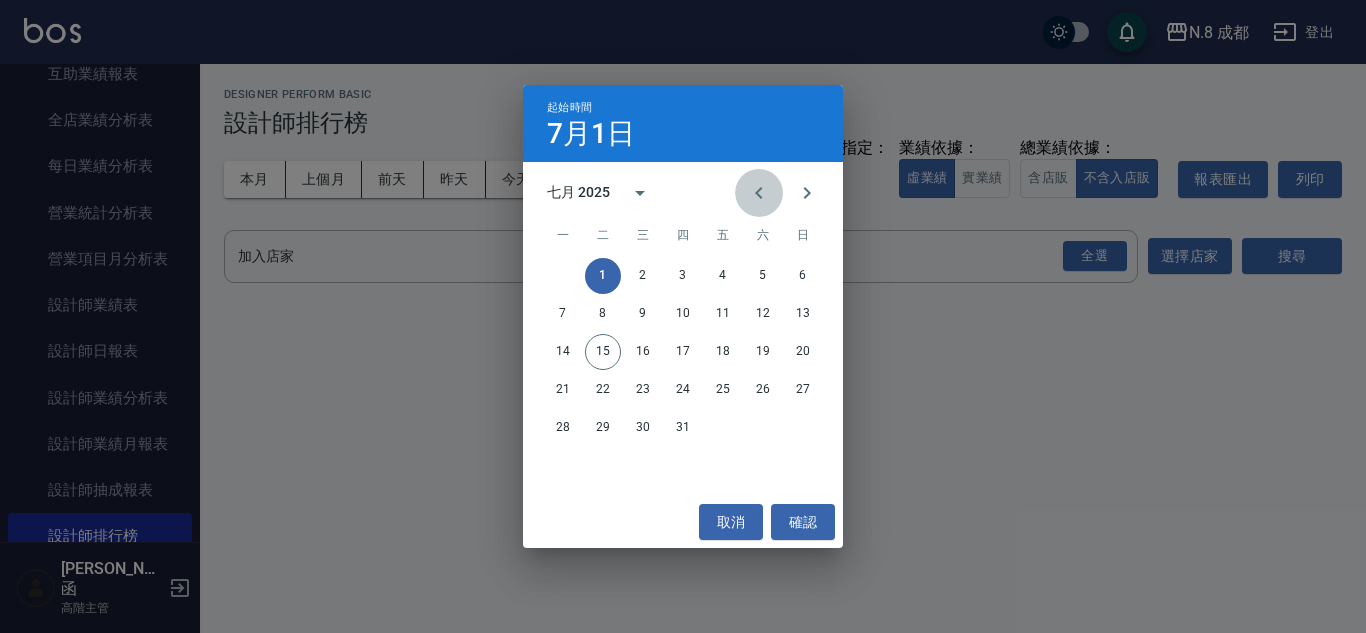 click 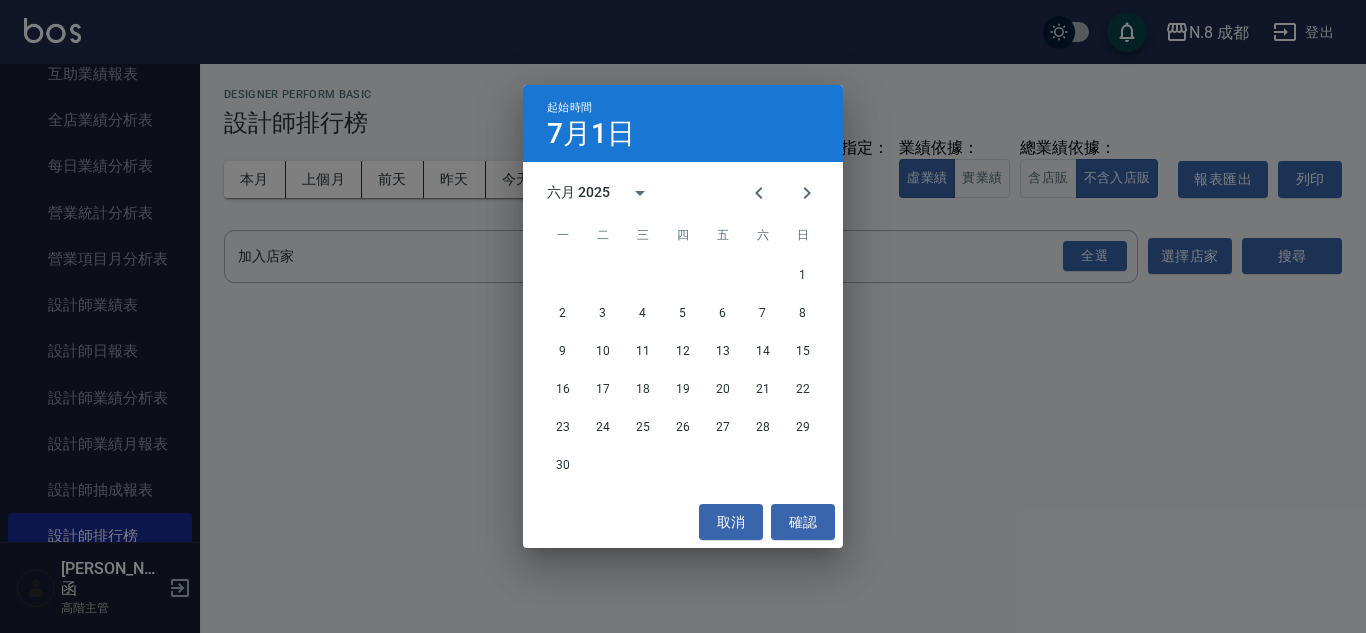 click on "六月 2025" at bounding box center (578, 192) 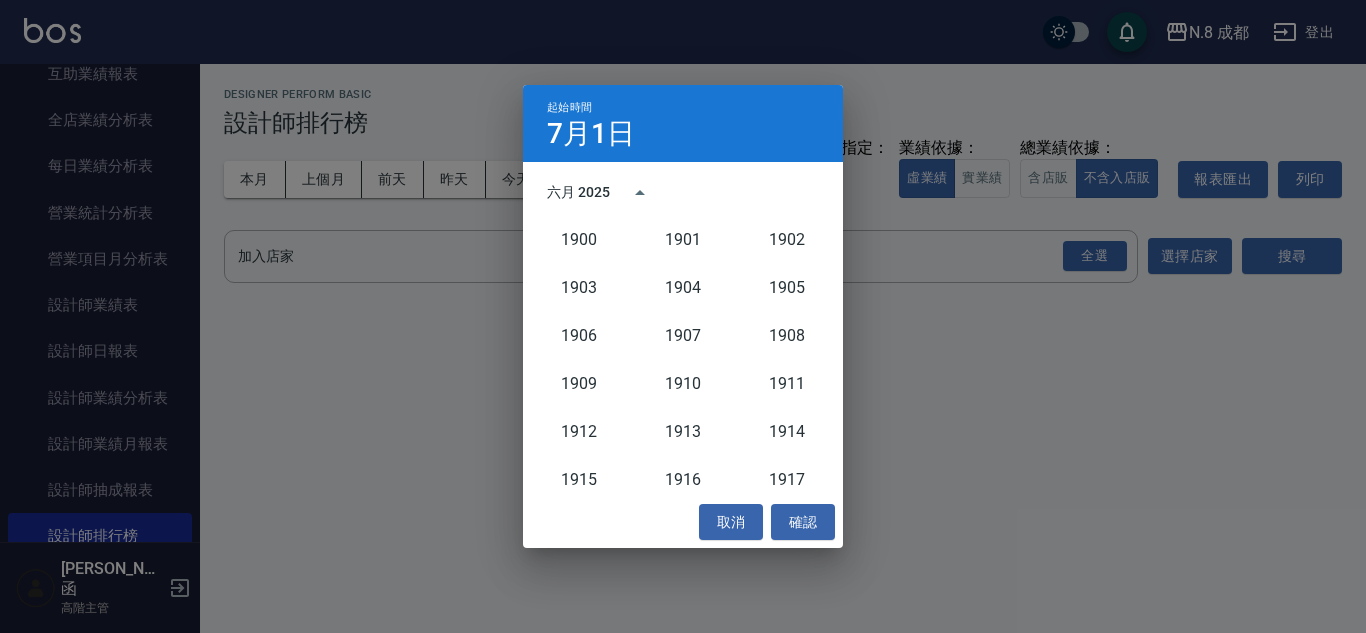 scroll, scrollTop: 1852, scrollLeft: 0, axis: vertical 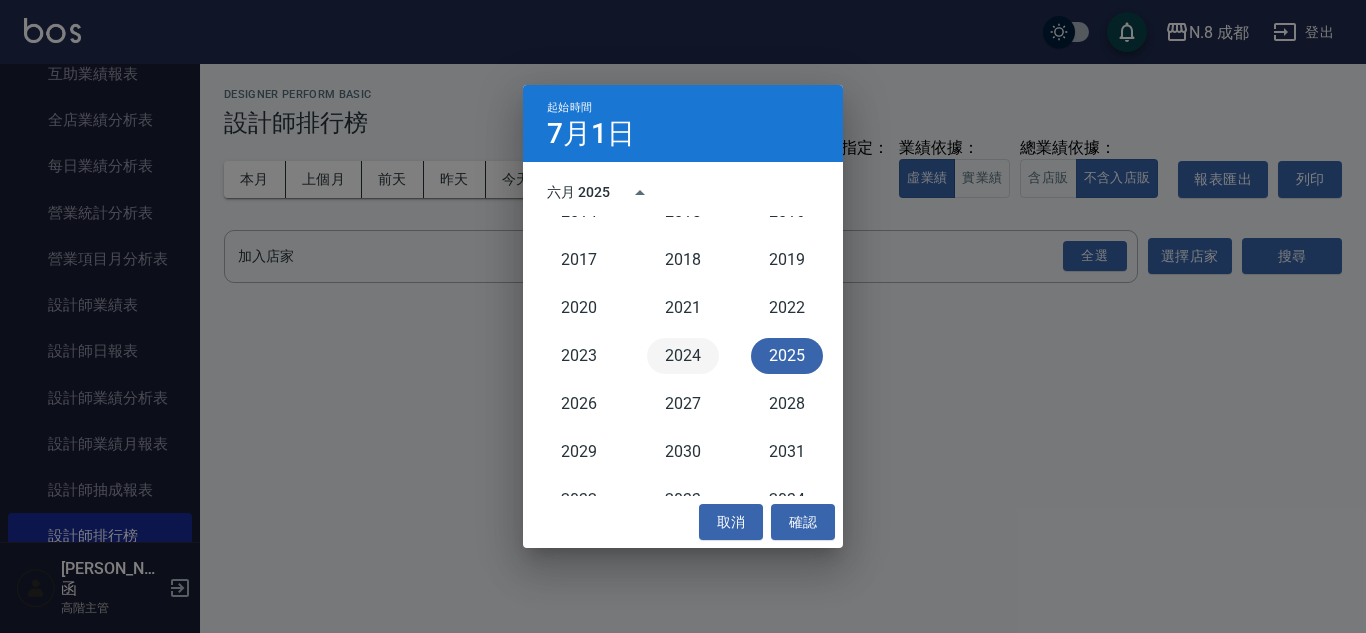 click on "2024" at bounding box center (683, 356) 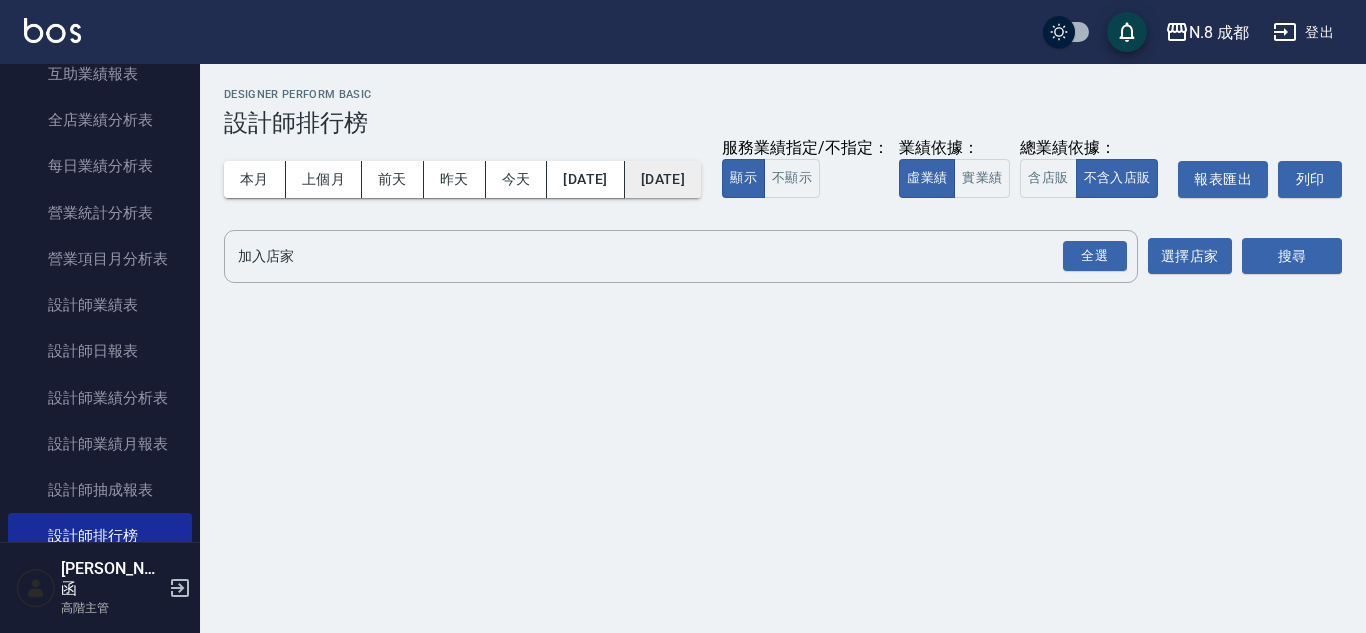 click on "[DATE]" at bounding box center [663, 179] 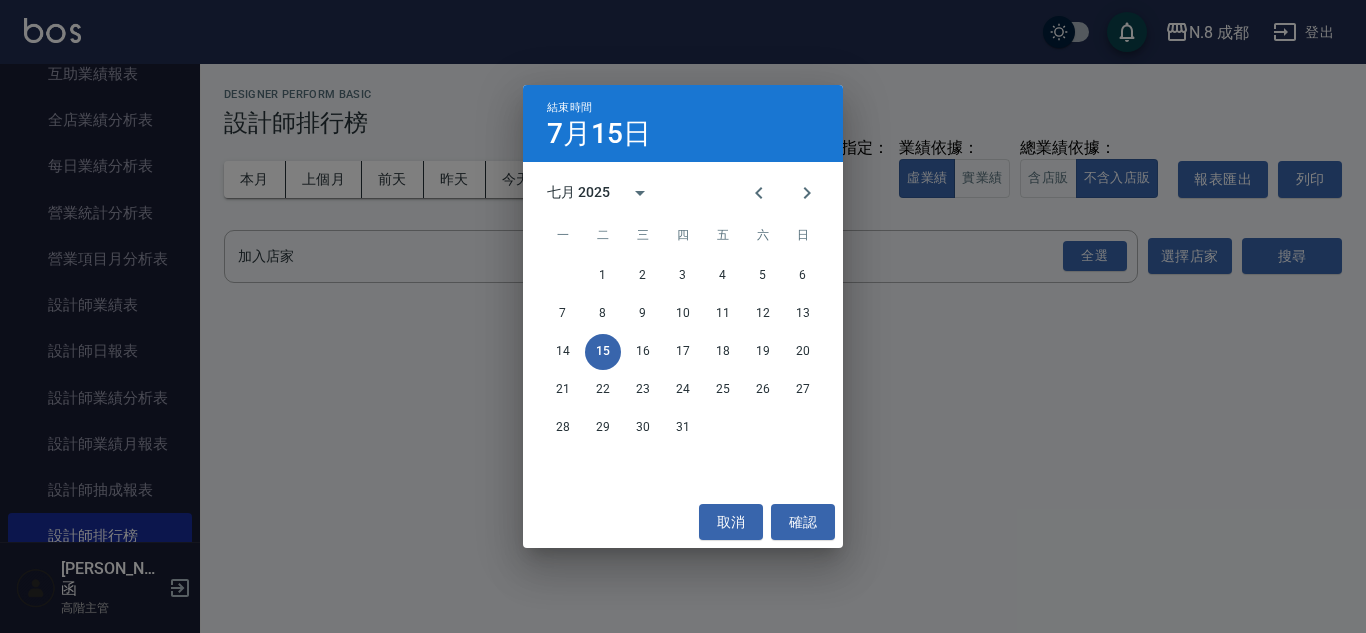 click on "結束時間 [DATE] 七月 2025 一 二 三 四 五 六 日 1 2 3 4 5 6 7 8 9 10 11 12 13 14 15 16 17 18 19 20 21 22 23 24 25 26 27 28 29 30 31 取消 確認" at bounding box center (683, 316) 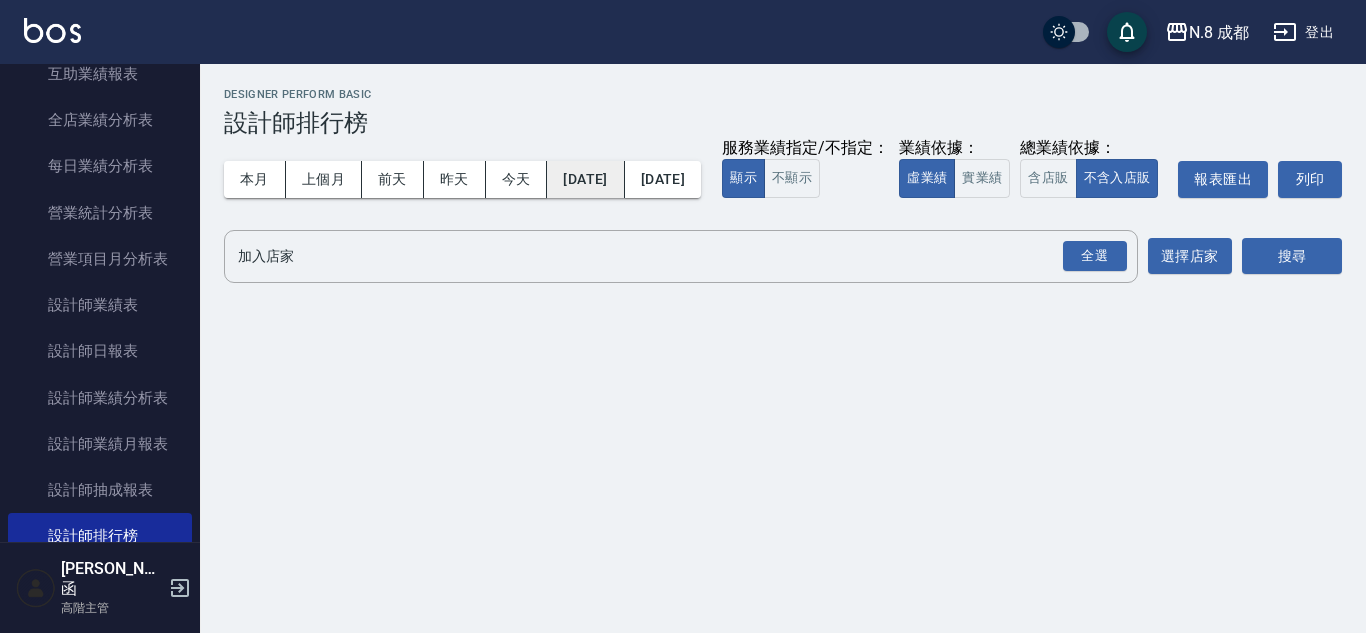 click on "[DATE]" at bounding box center (585, 179) 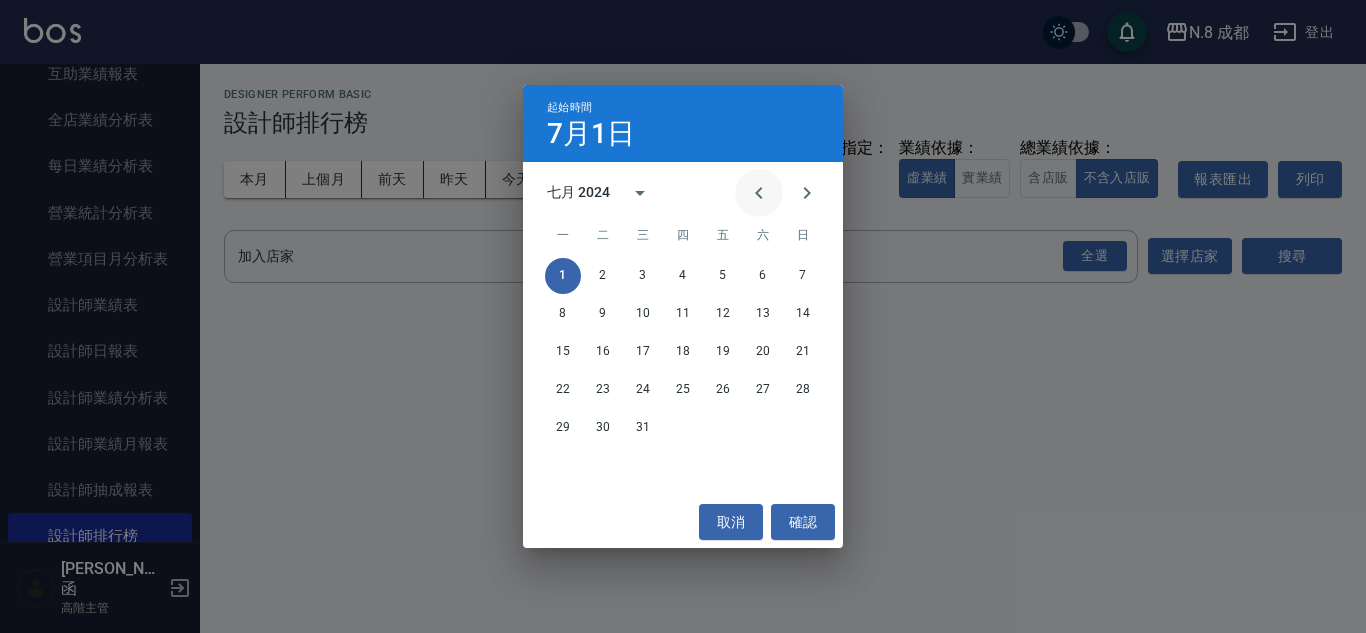 click 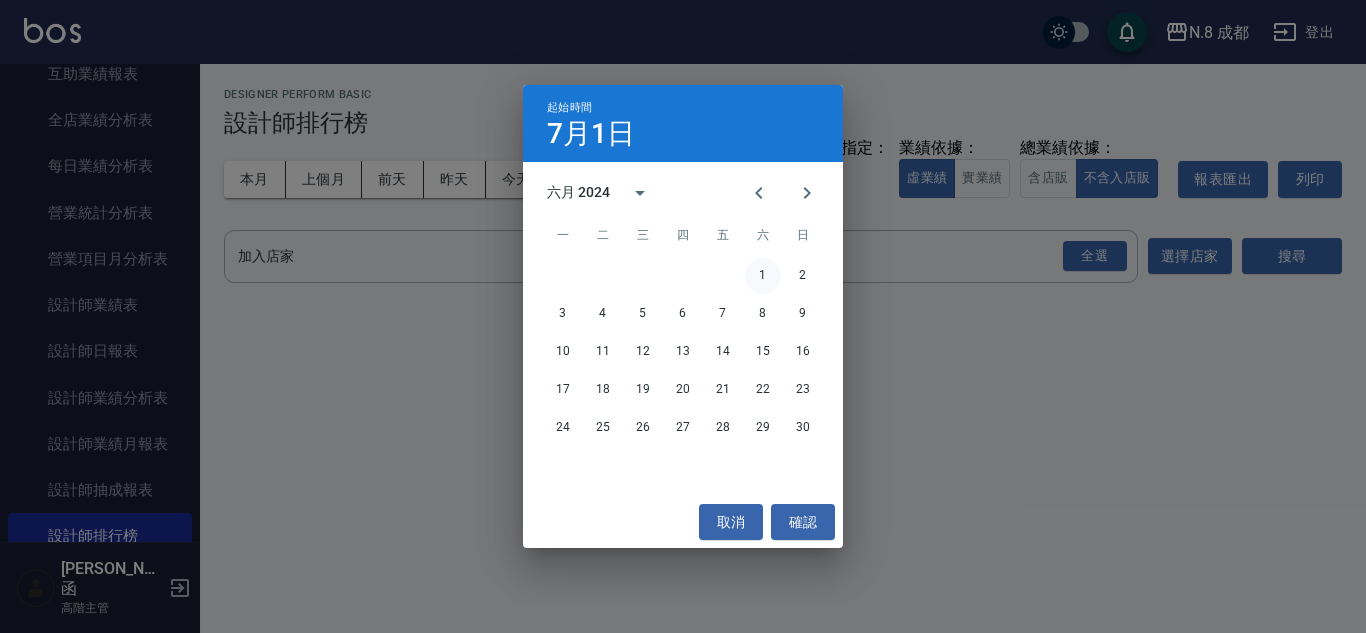 click on "1" at bounding box center (763, 276) 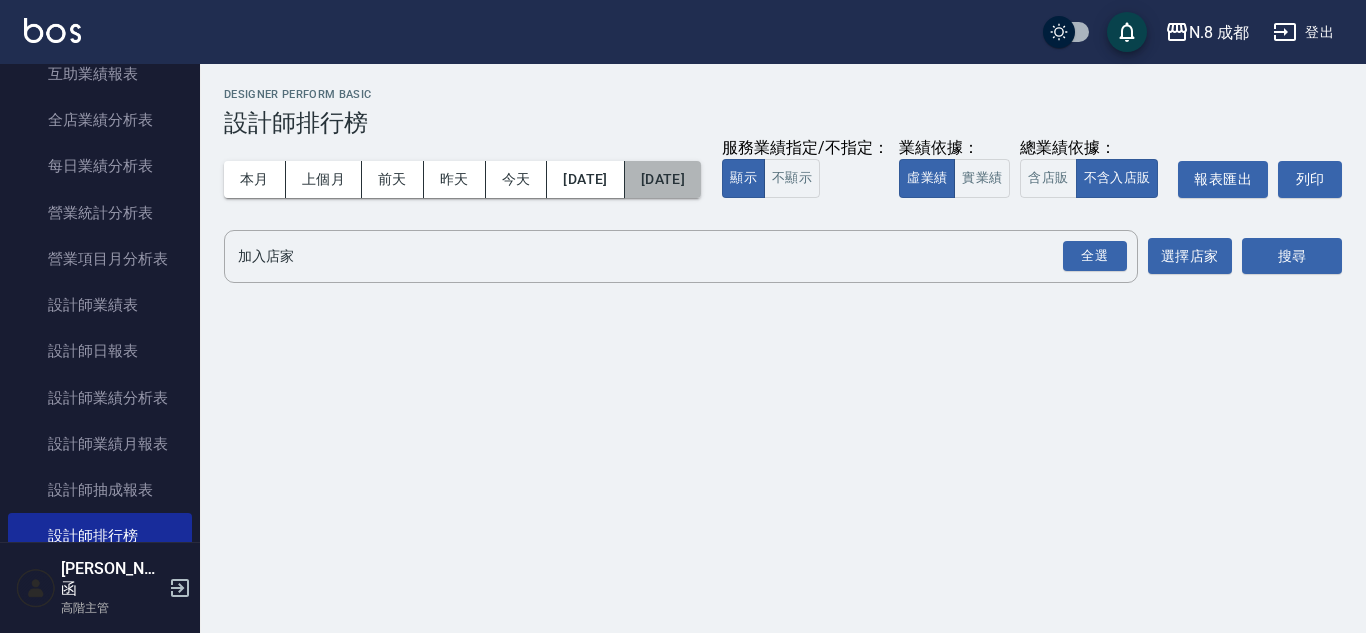 click on "[DATE]" at bounding box center (663, 179) 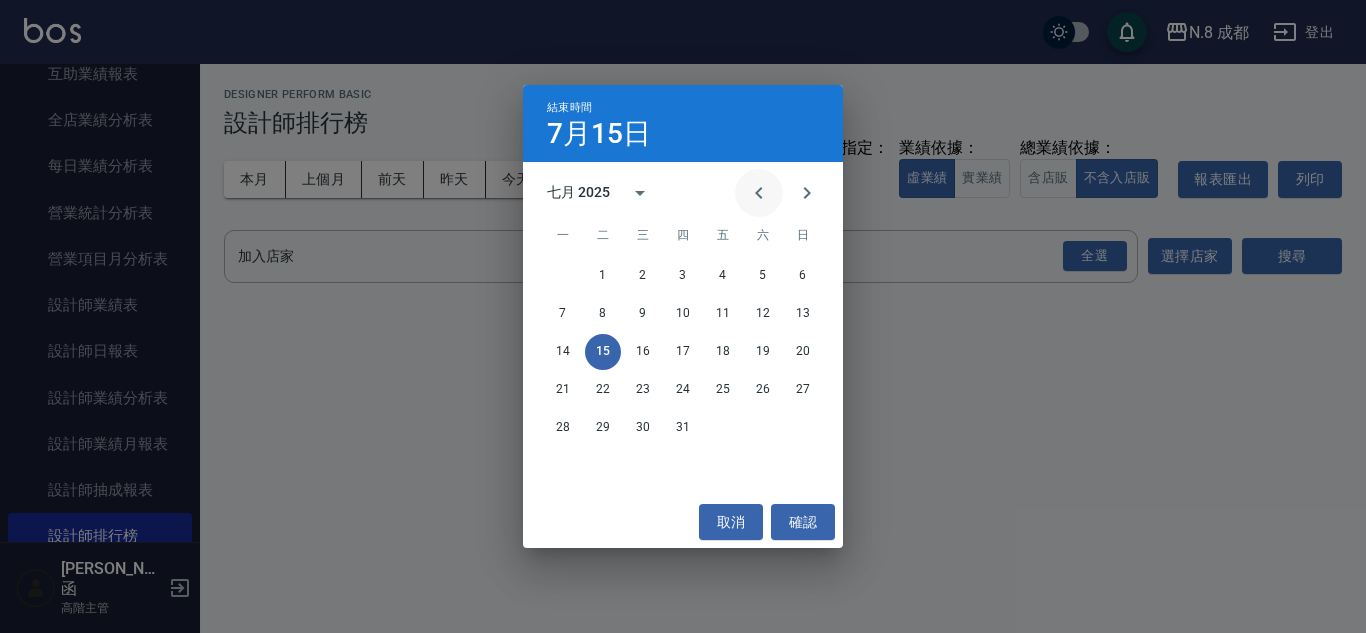 click 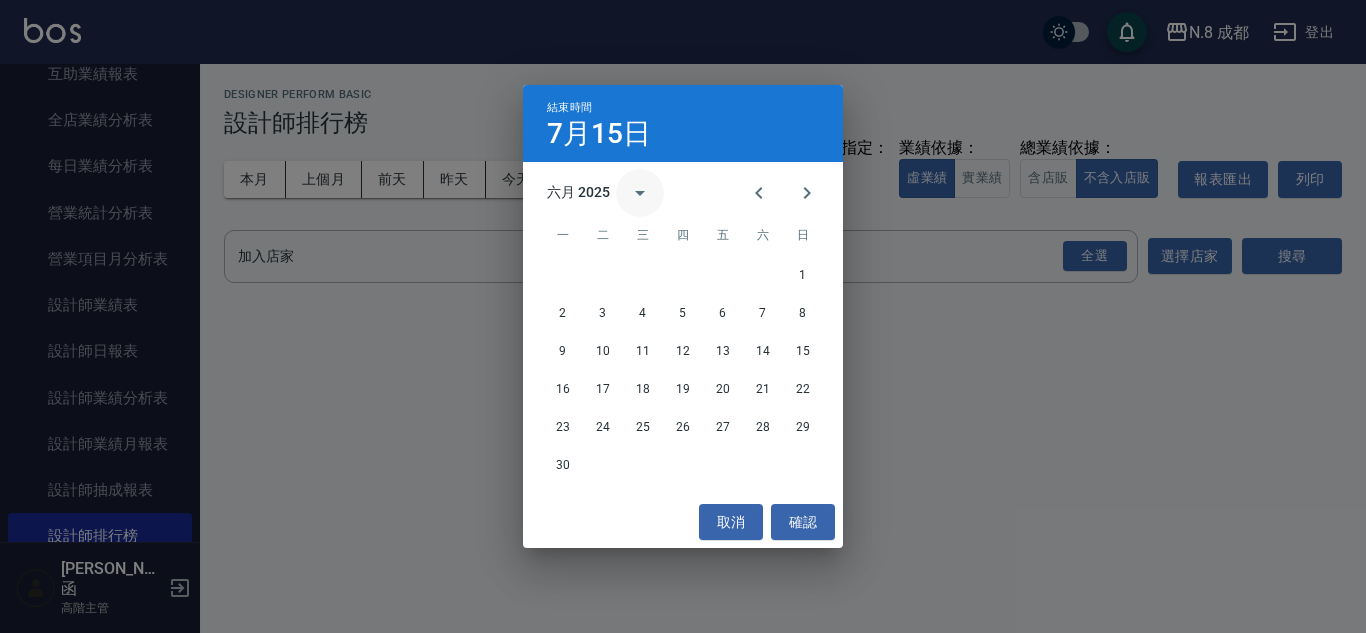 click at bounding box center [640, 193] 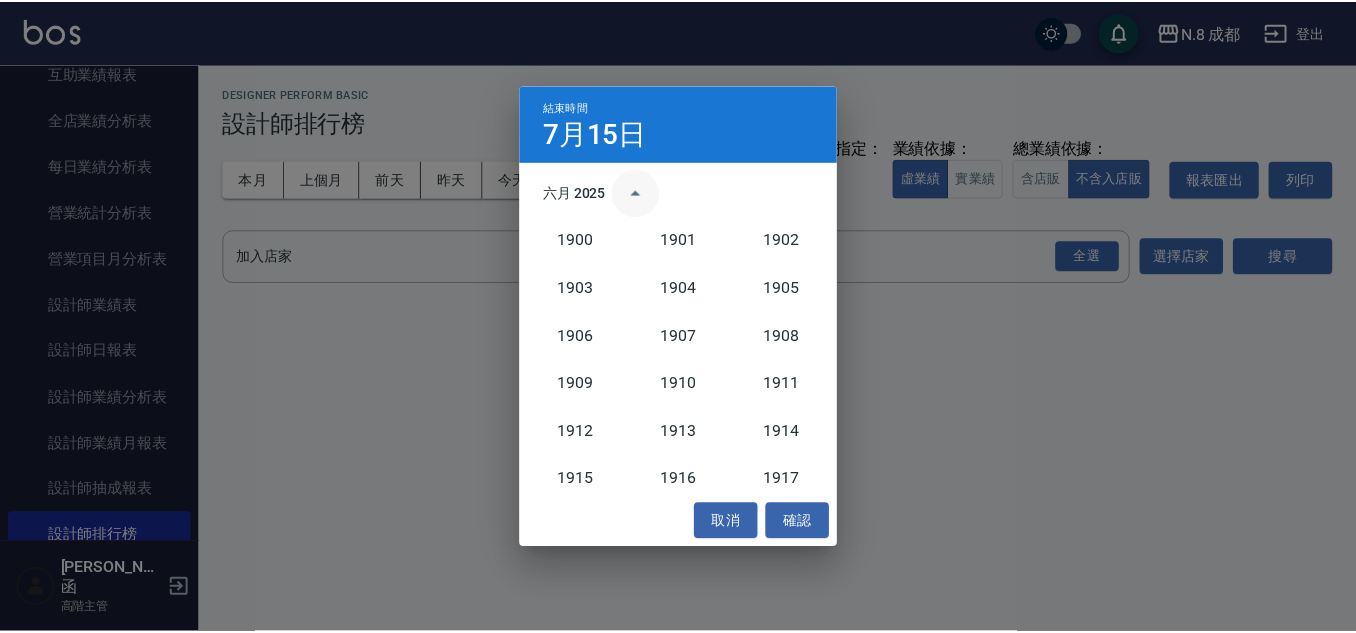 scroll, scrollTop: 1852, scrollLeft: 0, axis: vertical 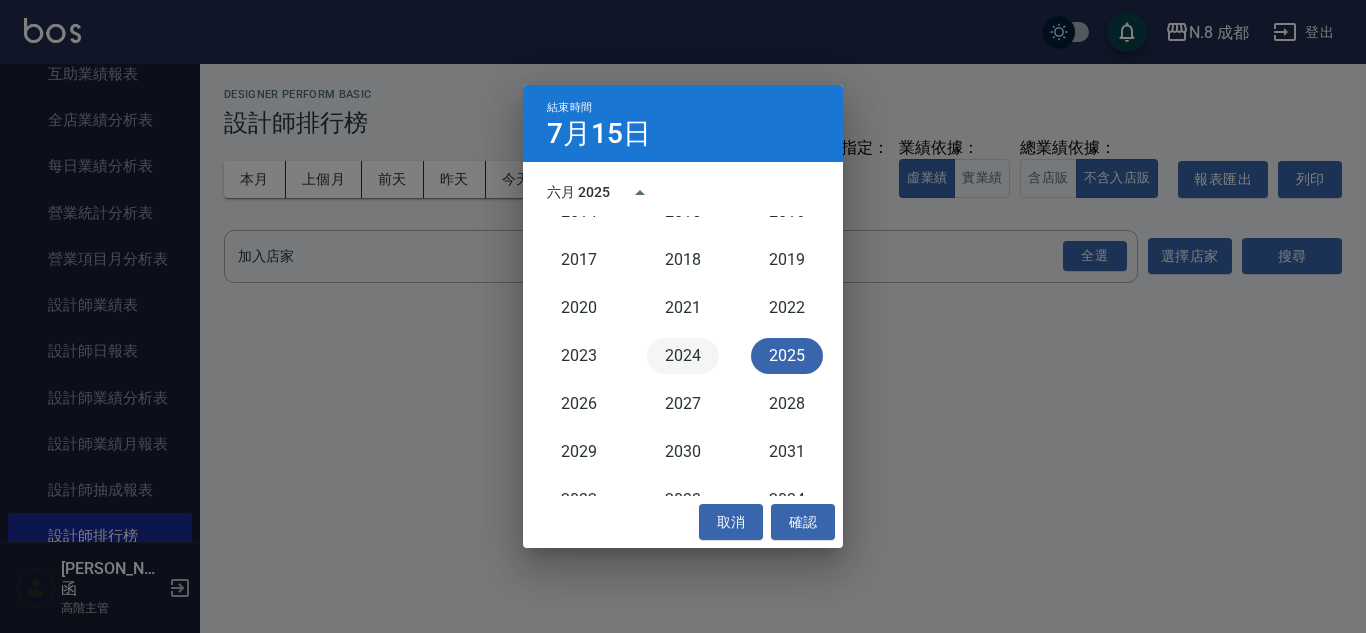 click on "2024" at bounding box center (683, 356) 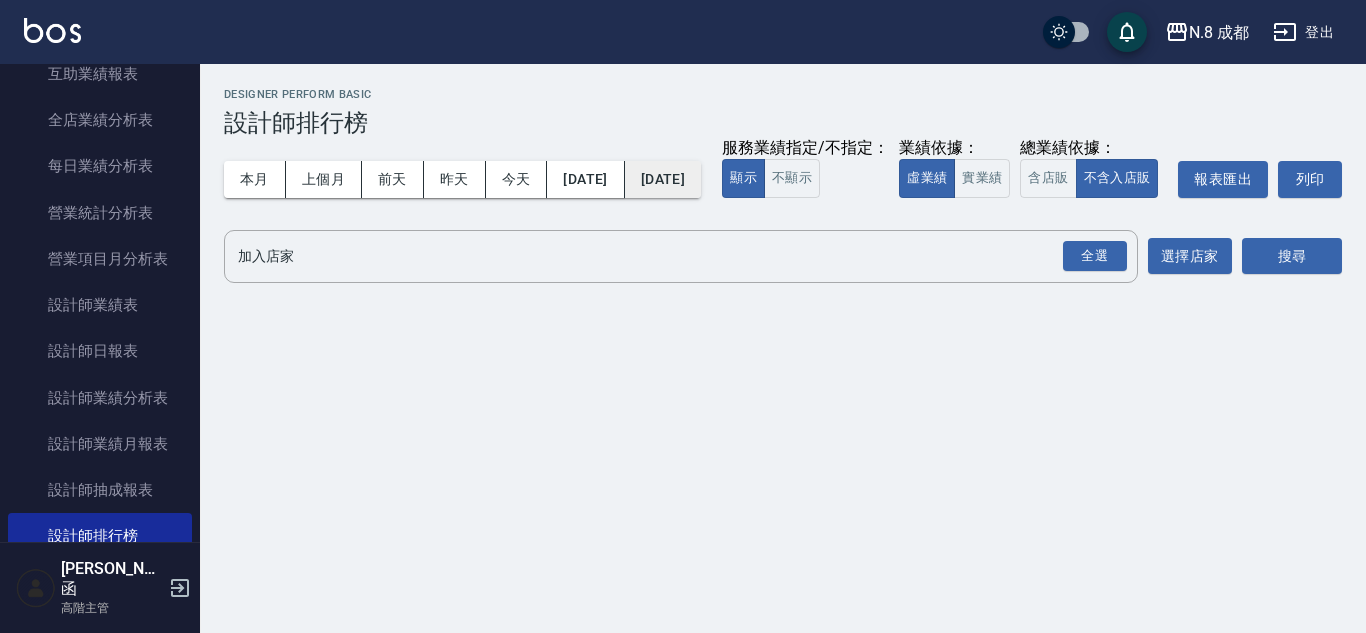 click on "[DATE]" at bounding box center (663, 179) 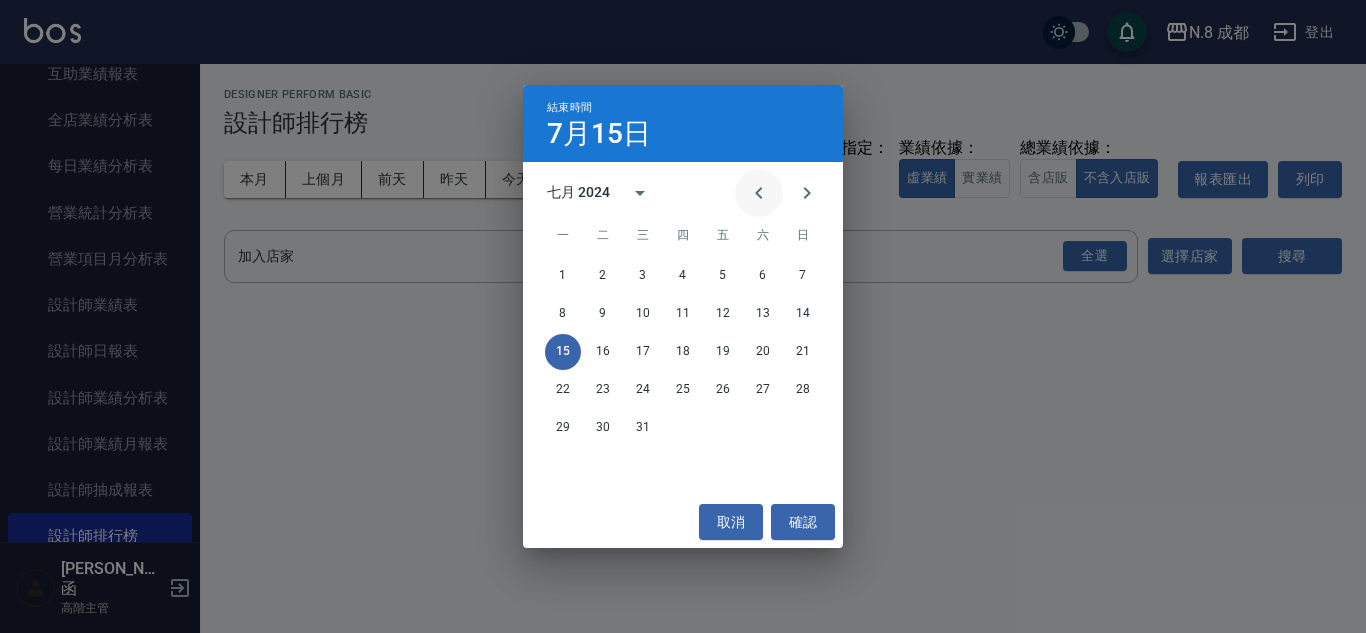 click 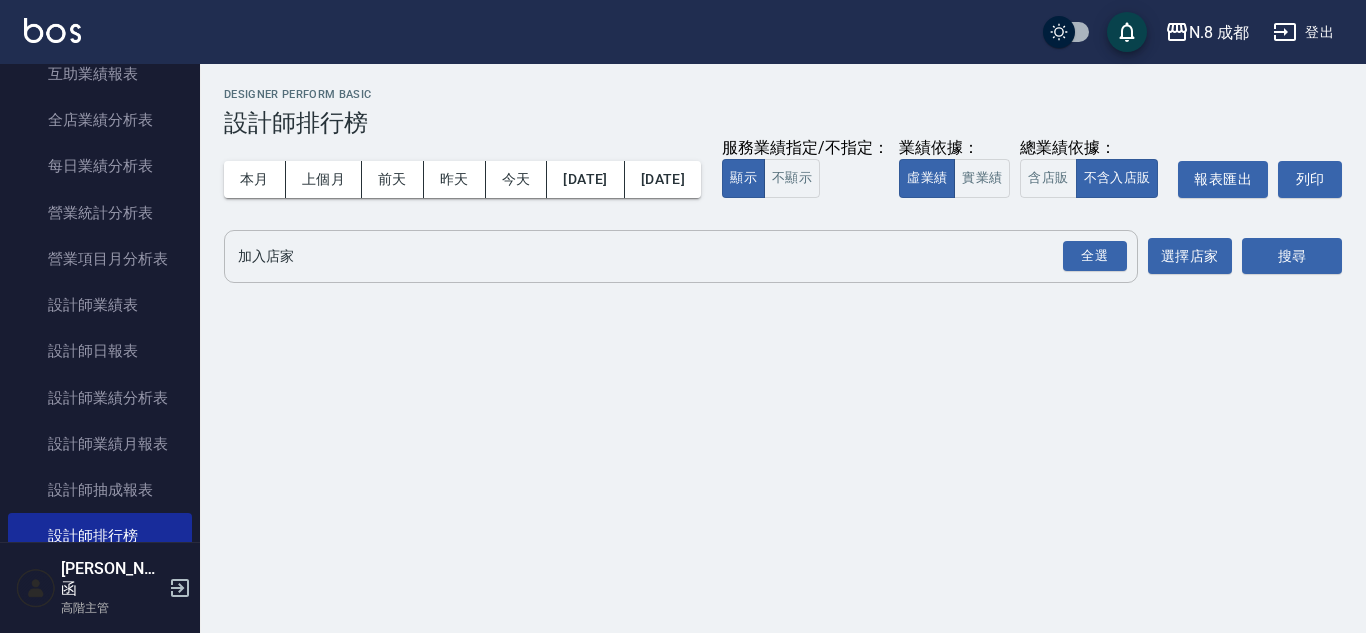 click on "加入店家" at bounding box center (666, 256) 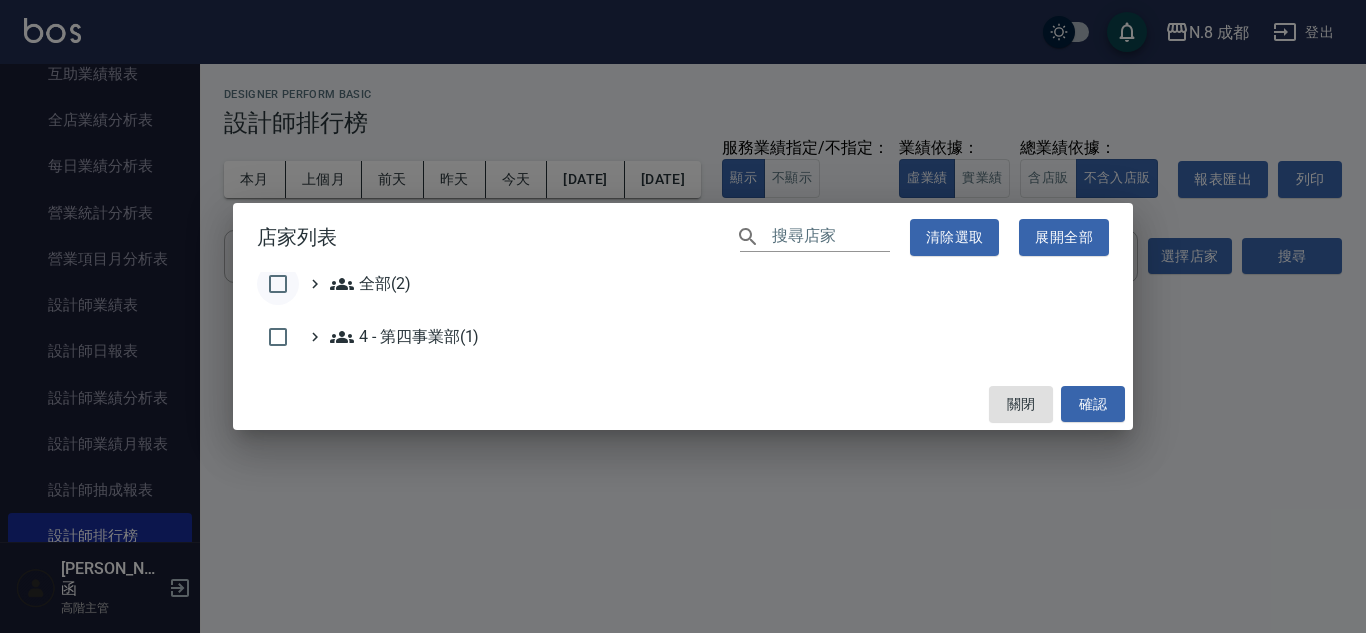 click at bounding box center [278, 284] 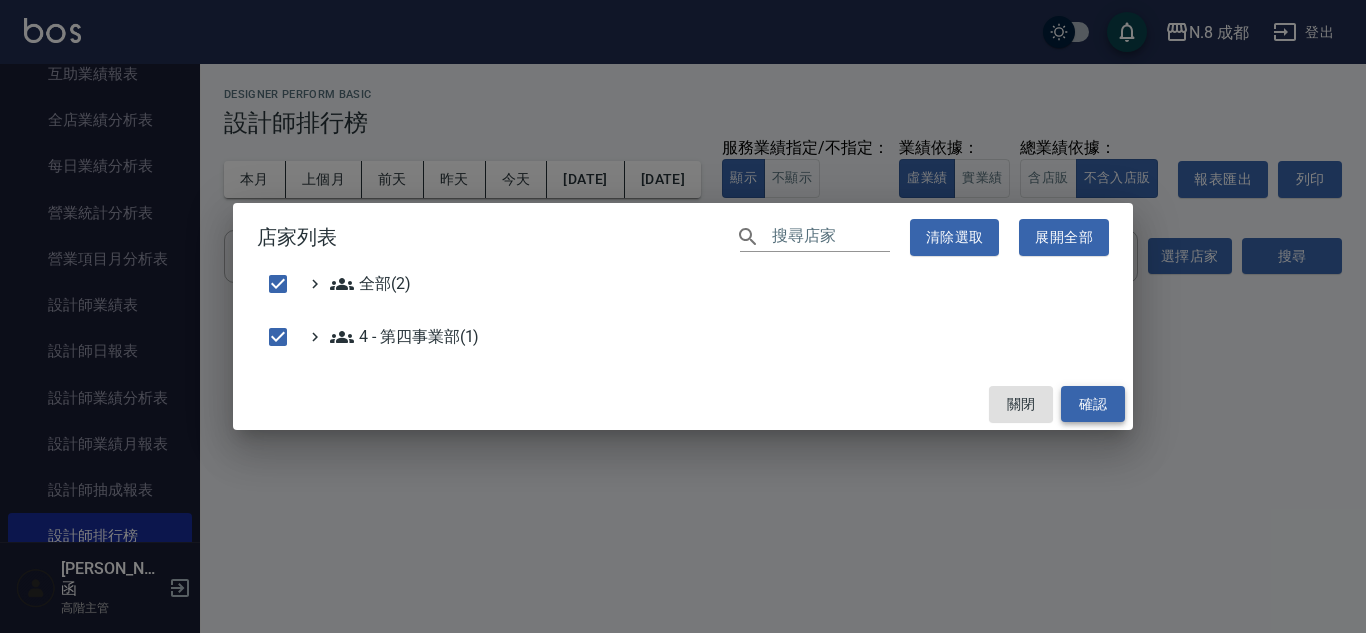 click on "確認" at bounding box center [1093, 404] 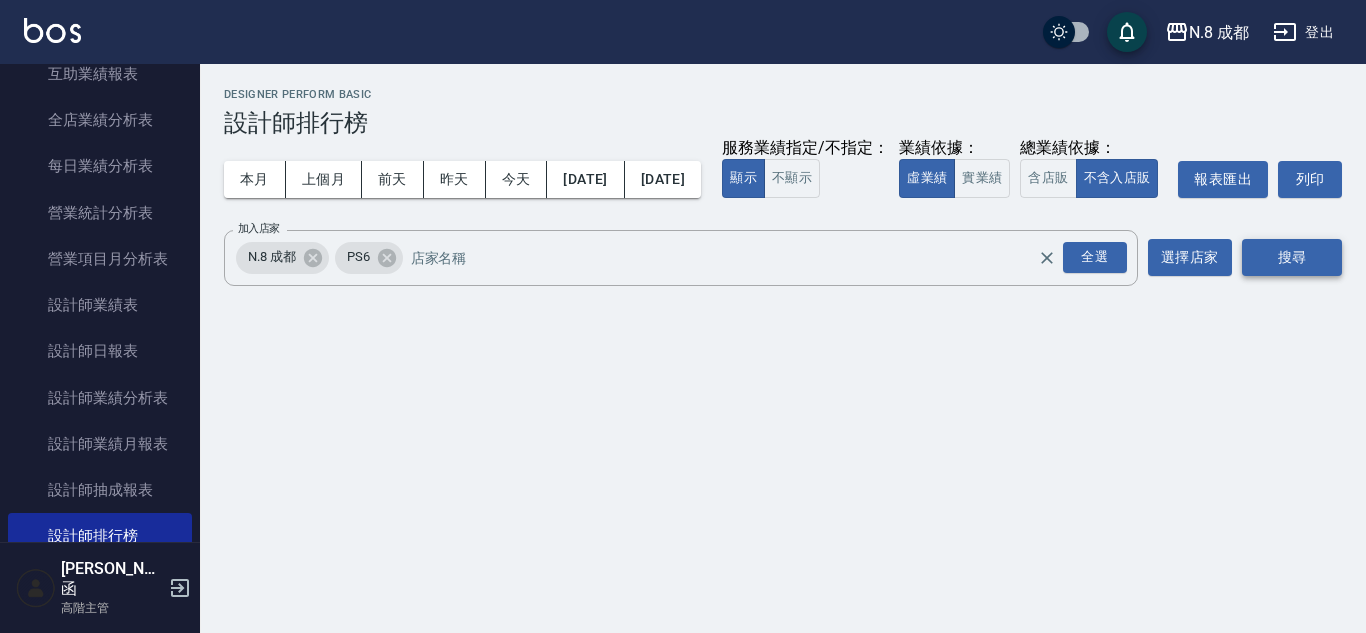 click on "搜尋" at bounding box center [1292, 257] 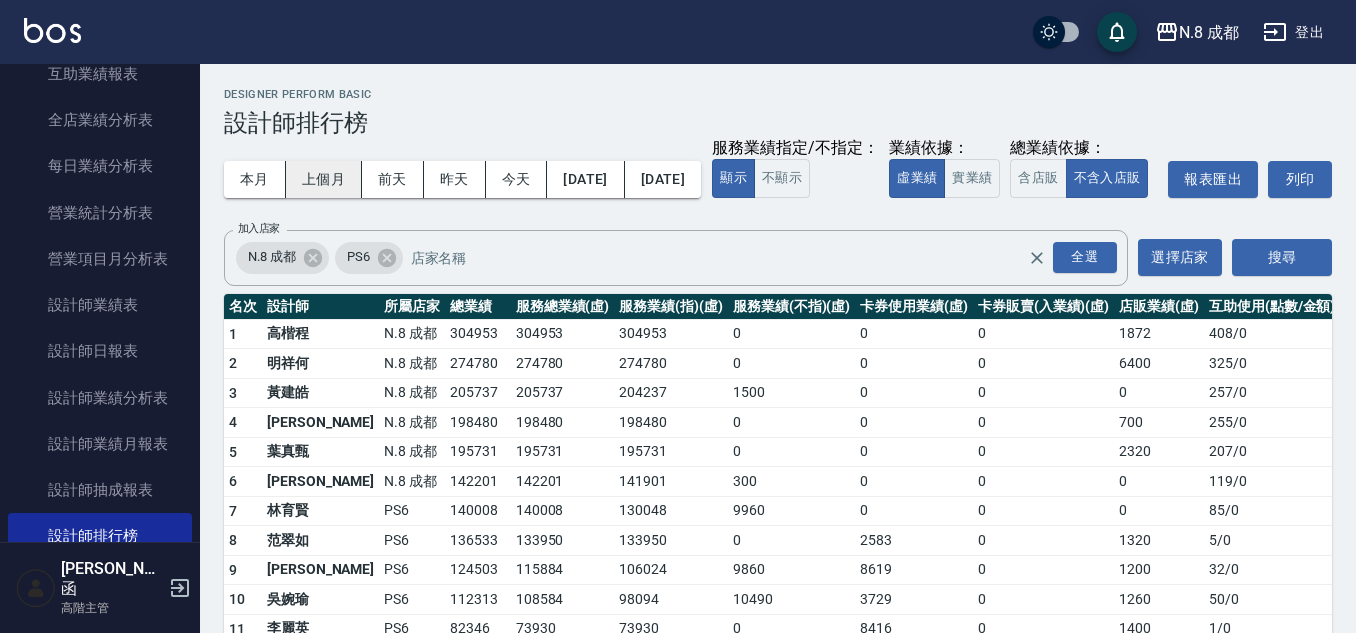 click on "上個月" at bounding box center (324, 179) 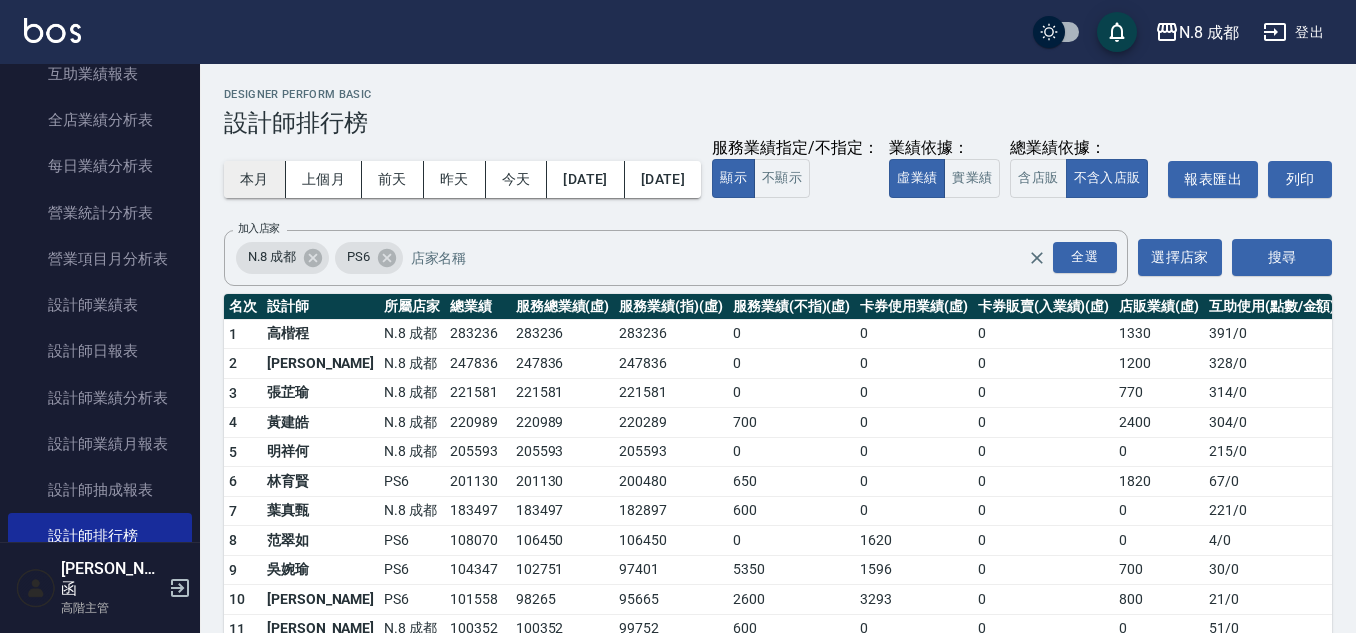 click on "本月" at bounding box center [255, 179] 